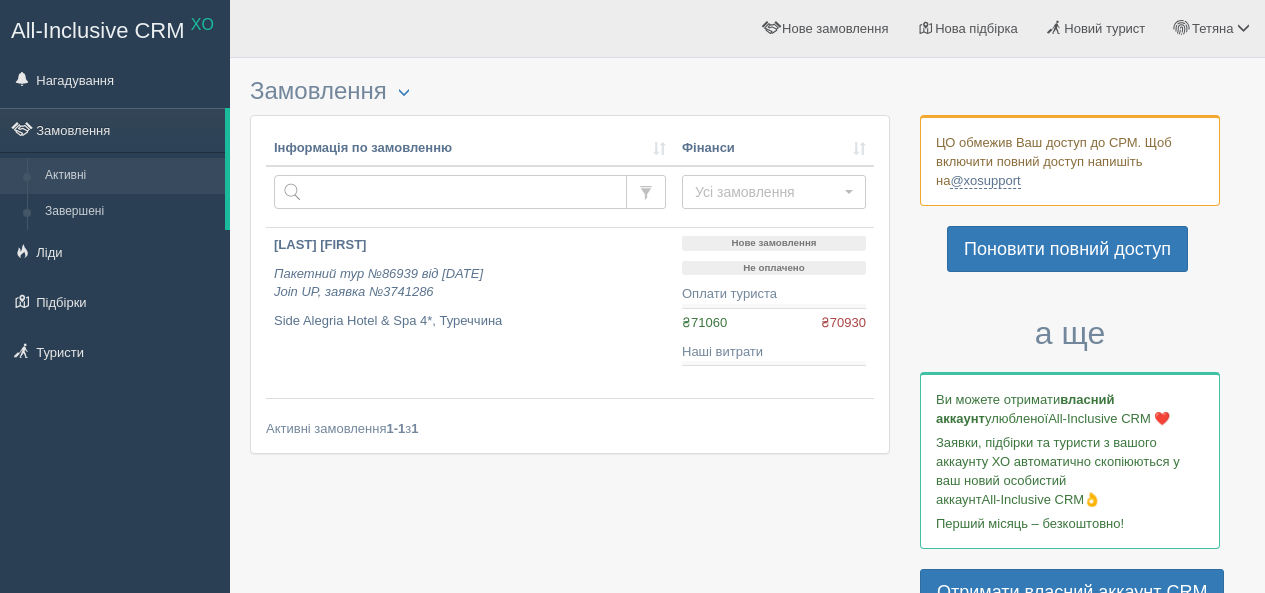 scroll, scrollTop: 0, scrollLeft: 0, axis: both 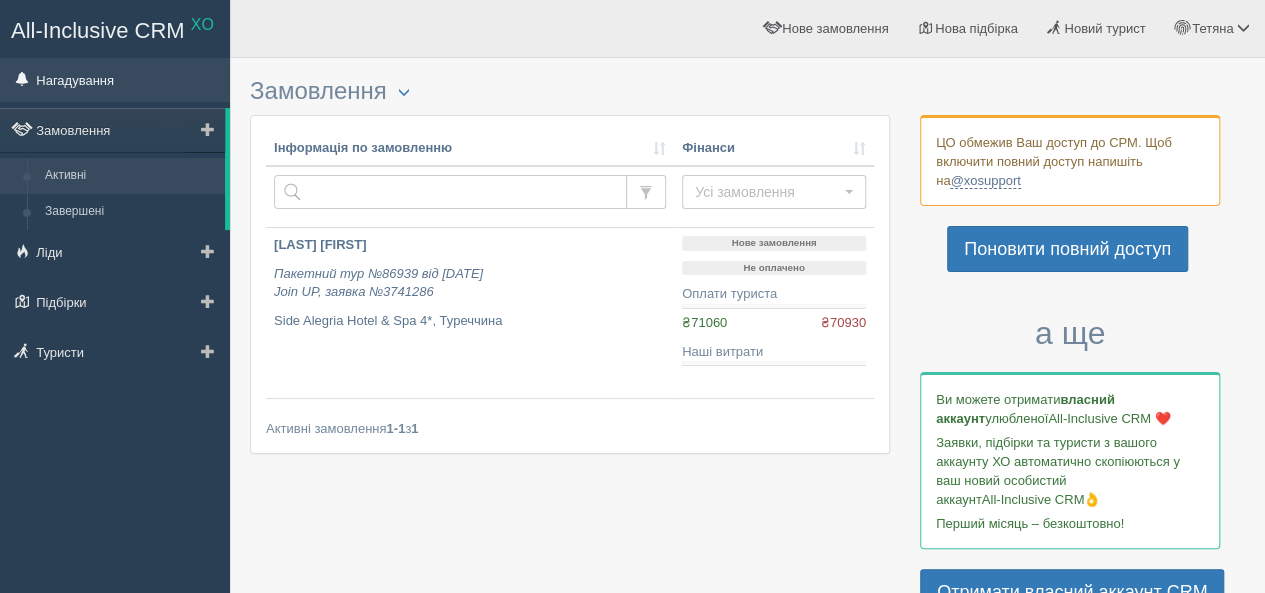 click on "Нагадування" at bounding box center (115, 80) 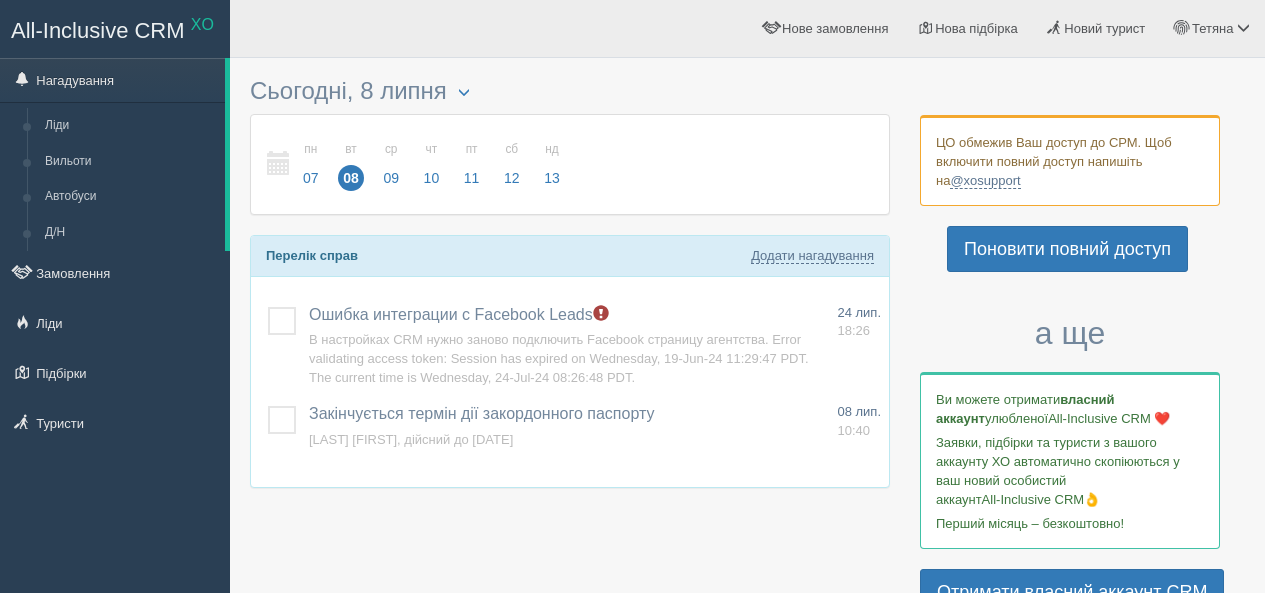 scroll, scrollTop: 0, scrollLeft: 0, axis: both 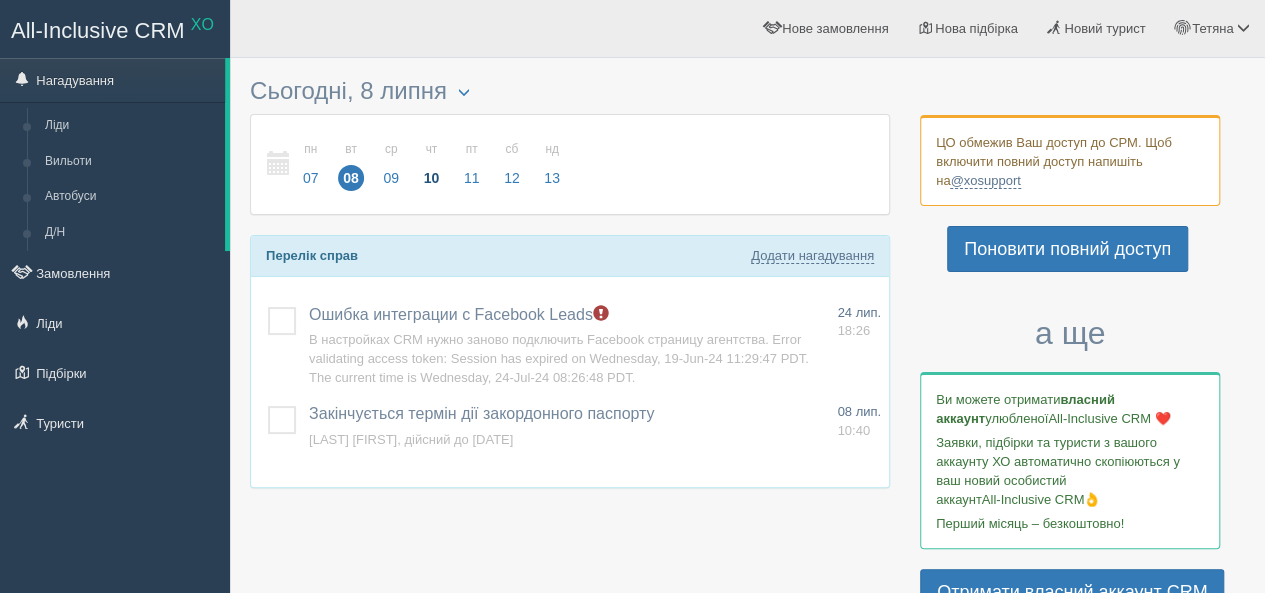 click on "10" at bounding box center [432, 178] 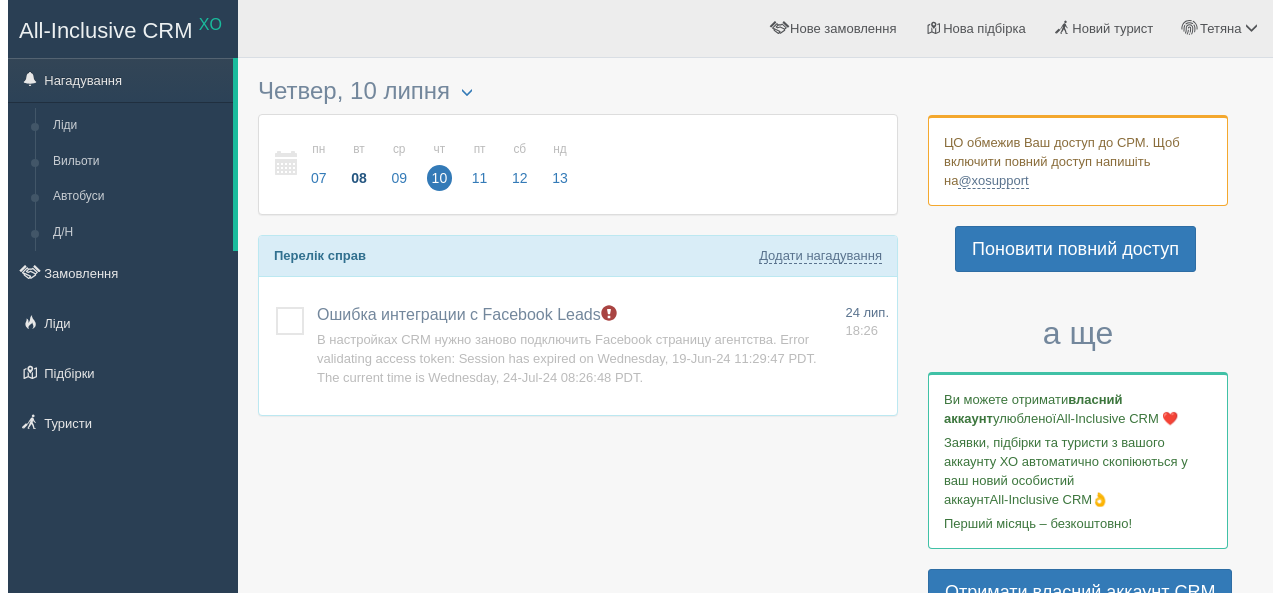 scroll, scrollTop: 0, scrollLeft: 0, axis: both 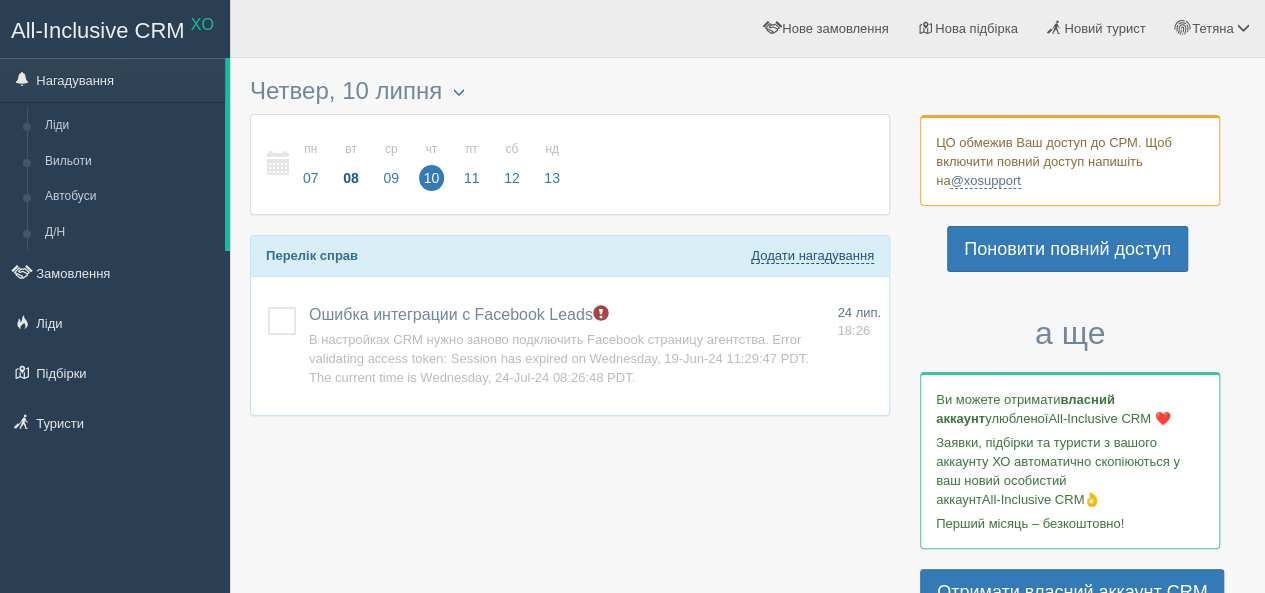 click on "Додати нагадування" at bounding box center [812, 256] 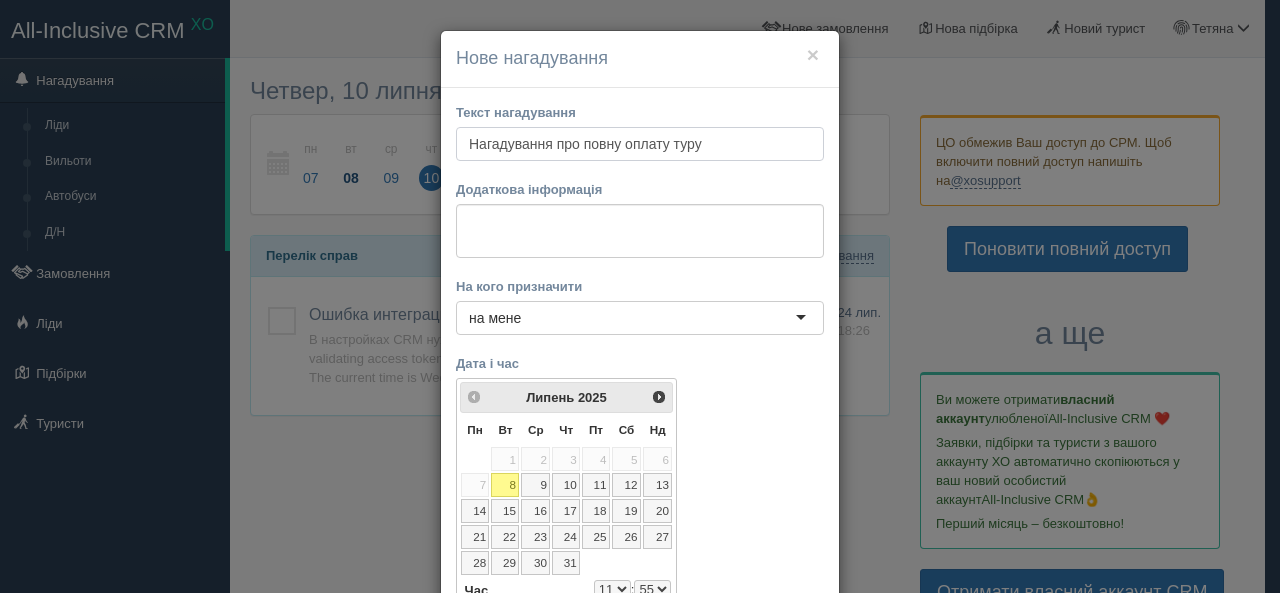 type on "Нагадування про повну оплату туру" 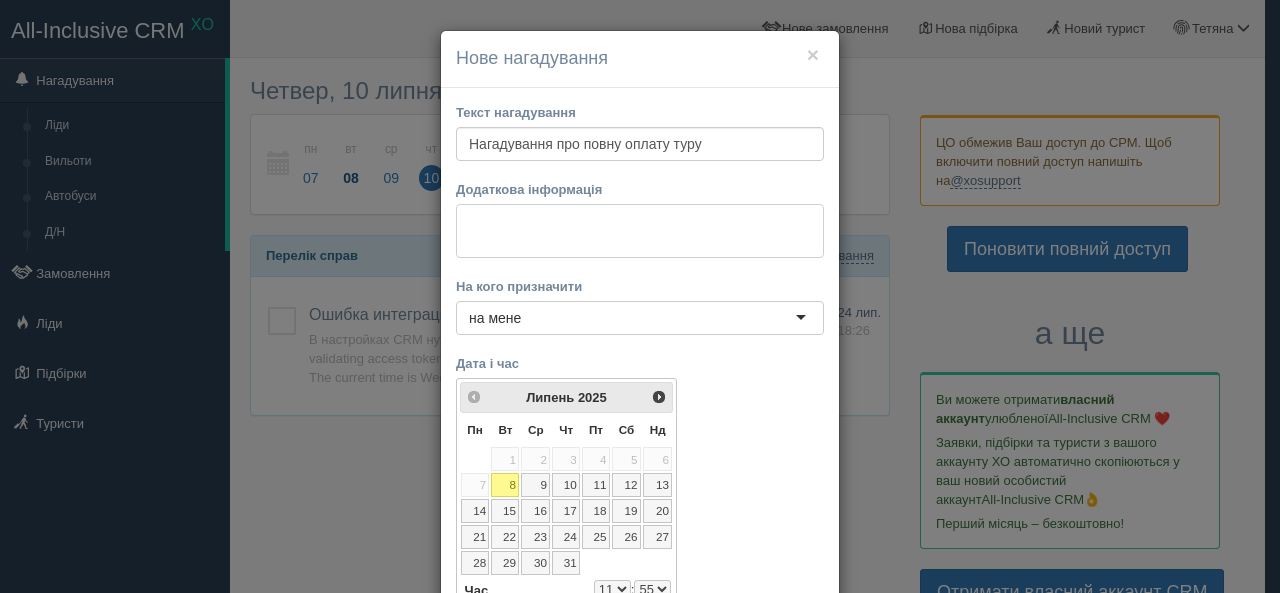 click at bounding box center (640, 231) 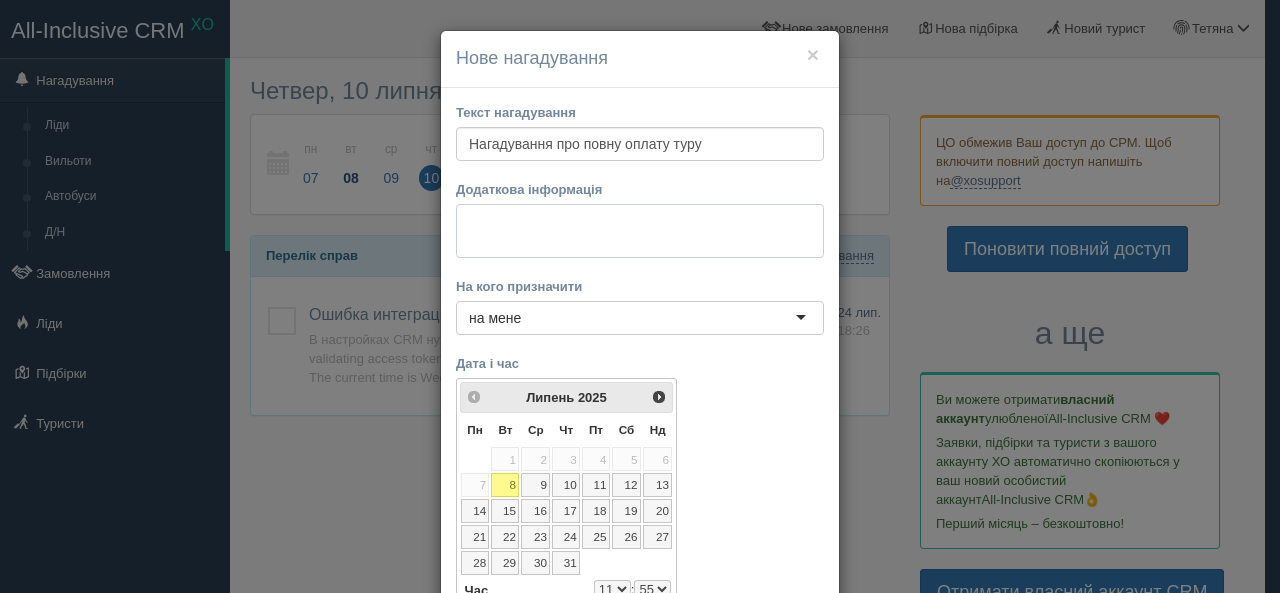 paste on "Туреччина, Сіде
🏨Side Alegria Hotel & Spa (Adults Only 16+) 5*" 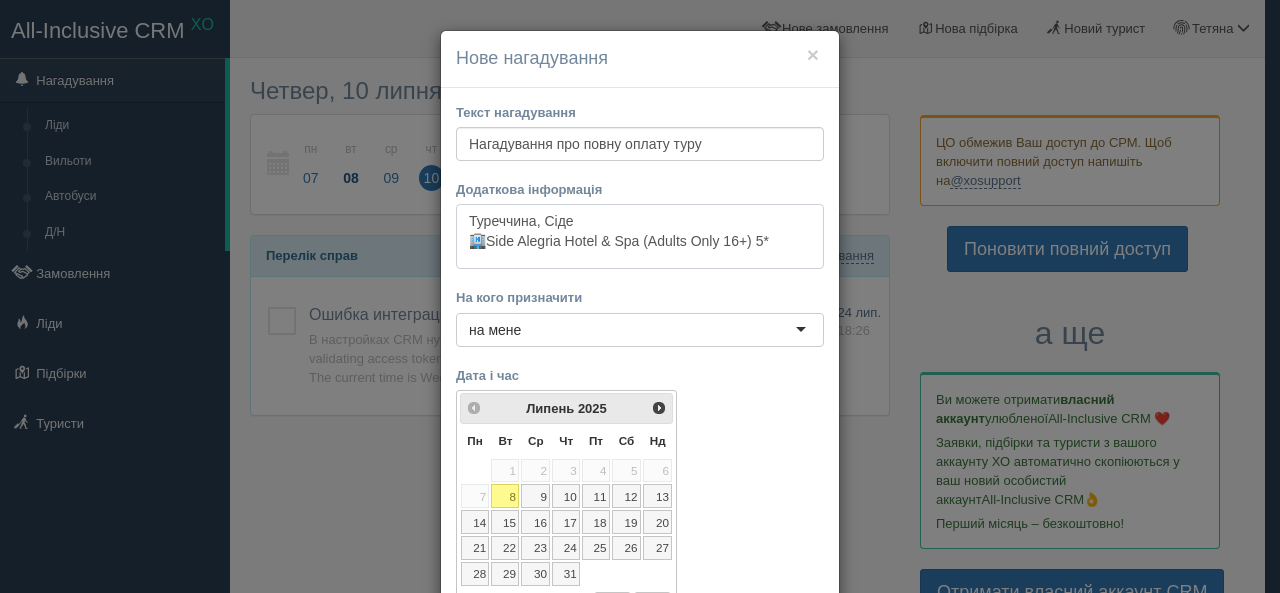 click on "Туреччина, Сіде
🏨Side Alegria Hotel & Spa (Adults Only 16+) 5*" at bounding box center (640, 236) 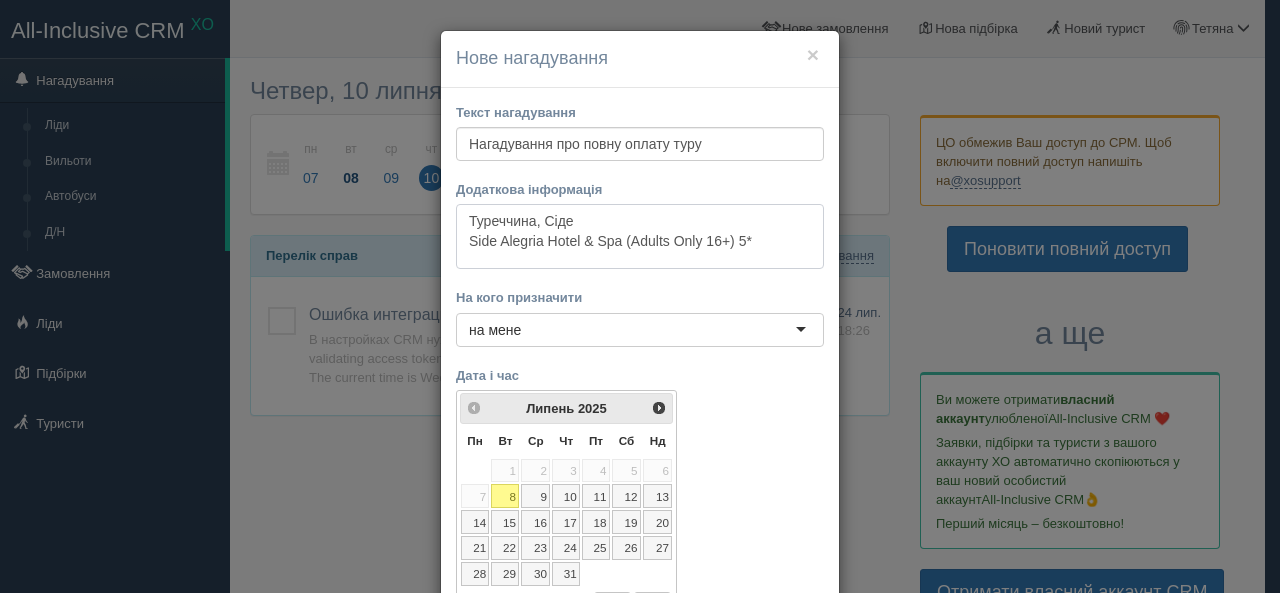 type on "Туреччина, Сіде
Side Alegria Hotel & Spa (Adults Only 16+) 5*" 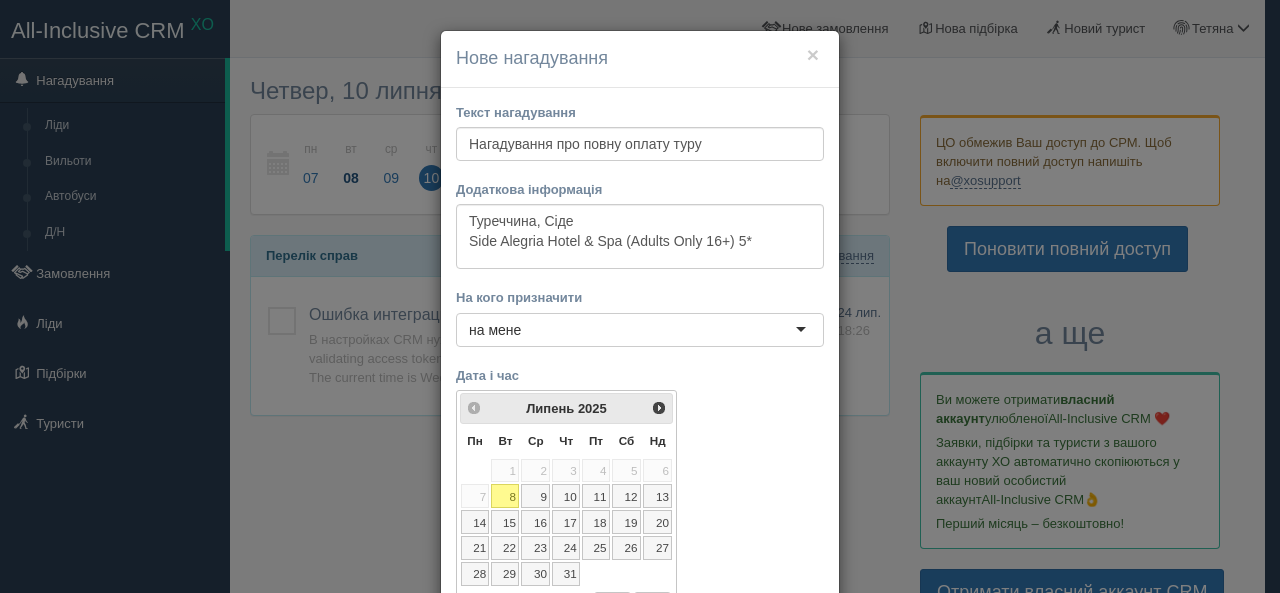 click on "на мене" at bounding box center (640, 330) 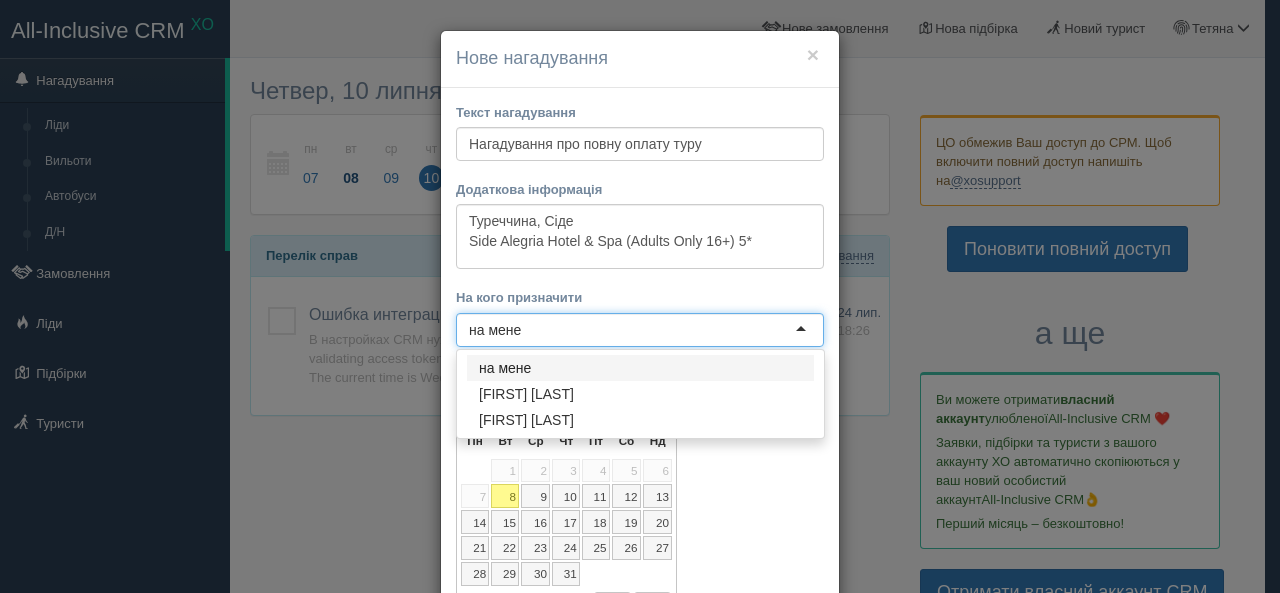 click on "на мене" at bounding box center (640, 330) 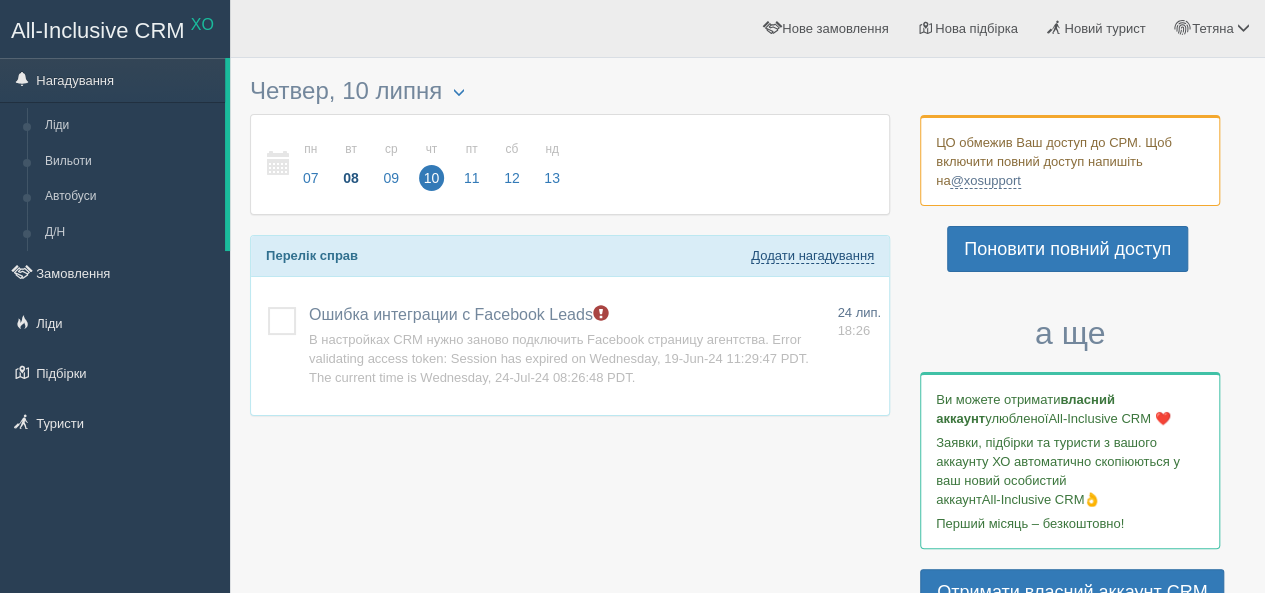 click on "Додати нагадування" at bounding box center [812, 256] 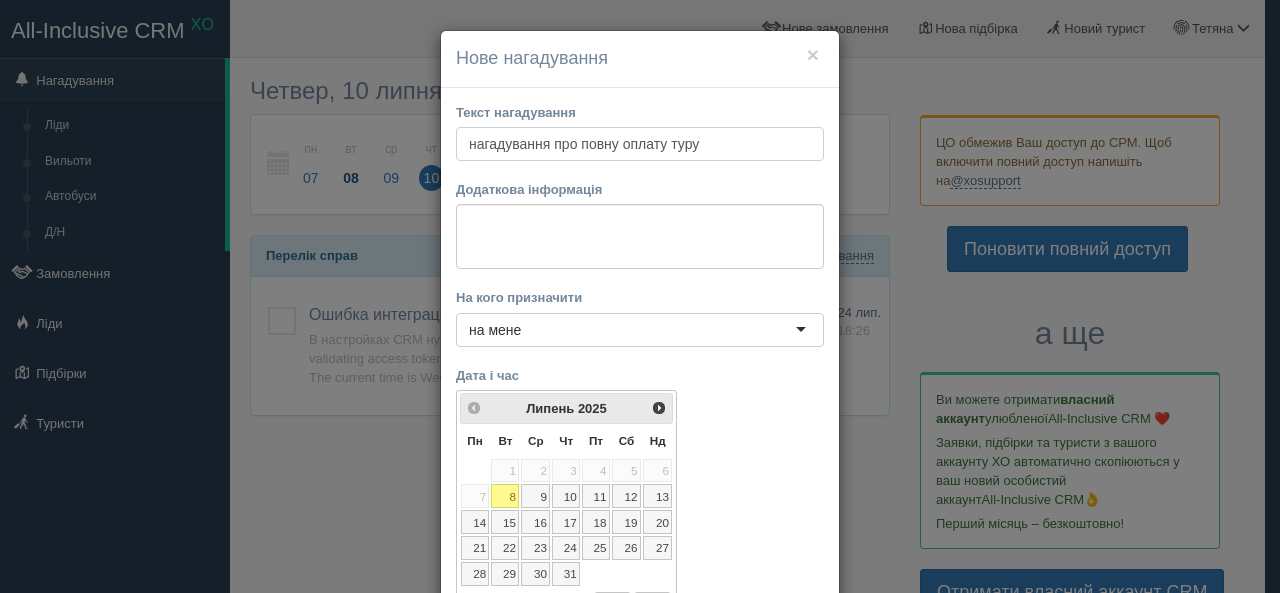 type on "нагадування про повну оплату туру" 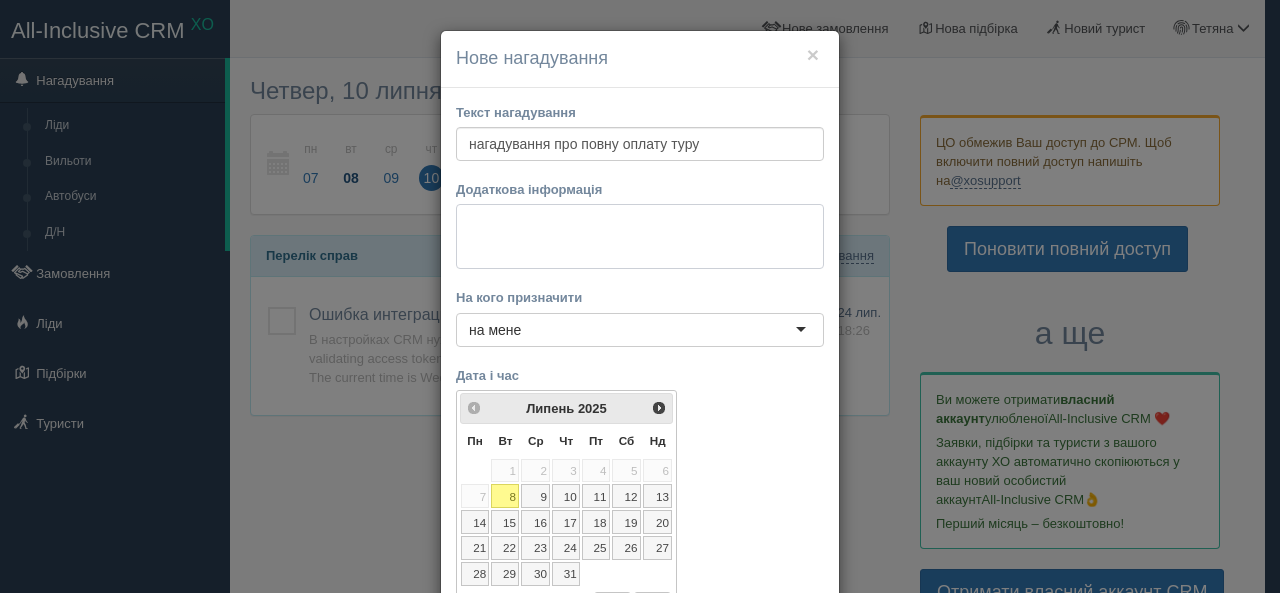 click at bounding box center [640, 236] 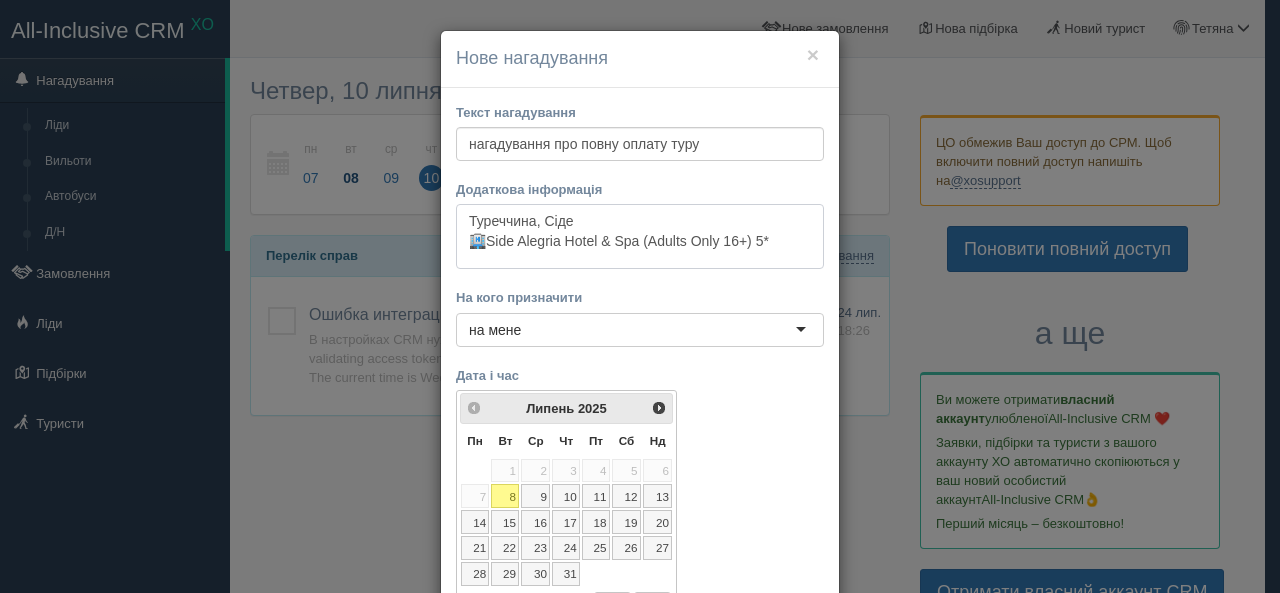 click on "Туреччина, Сіде
🏨Side Alegria Hotel & Spa (Adults Only 16+) 5*" at bounding box center [640, 236] 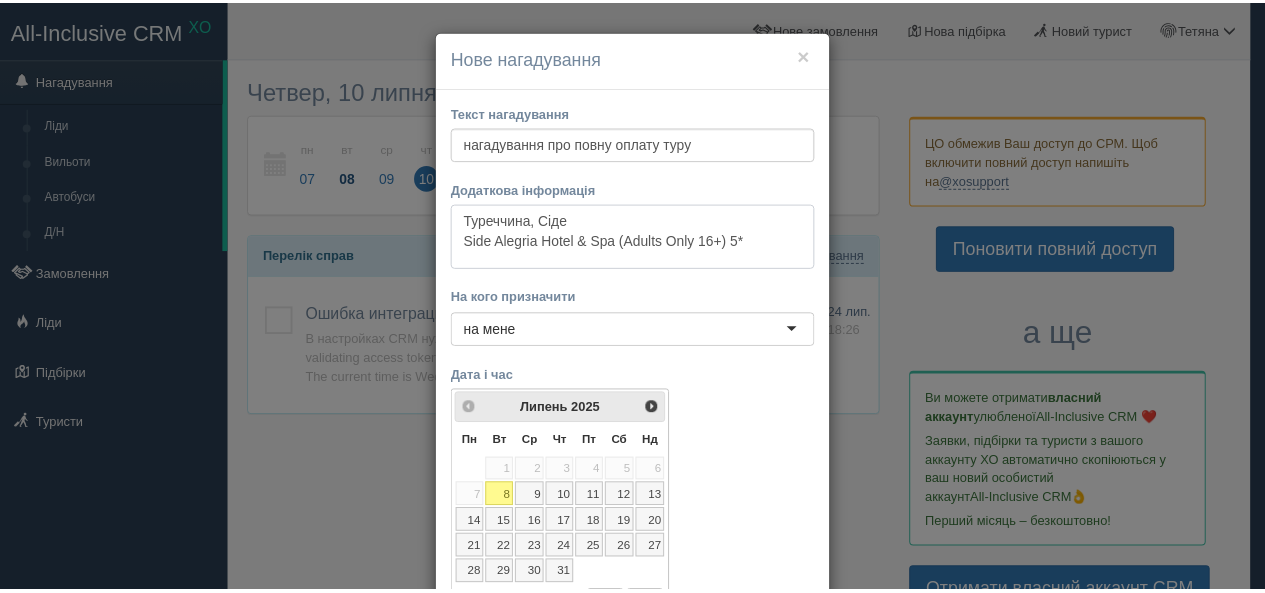 scroll, scrollTop: 100, scrollLeft: 0, axis: vertical 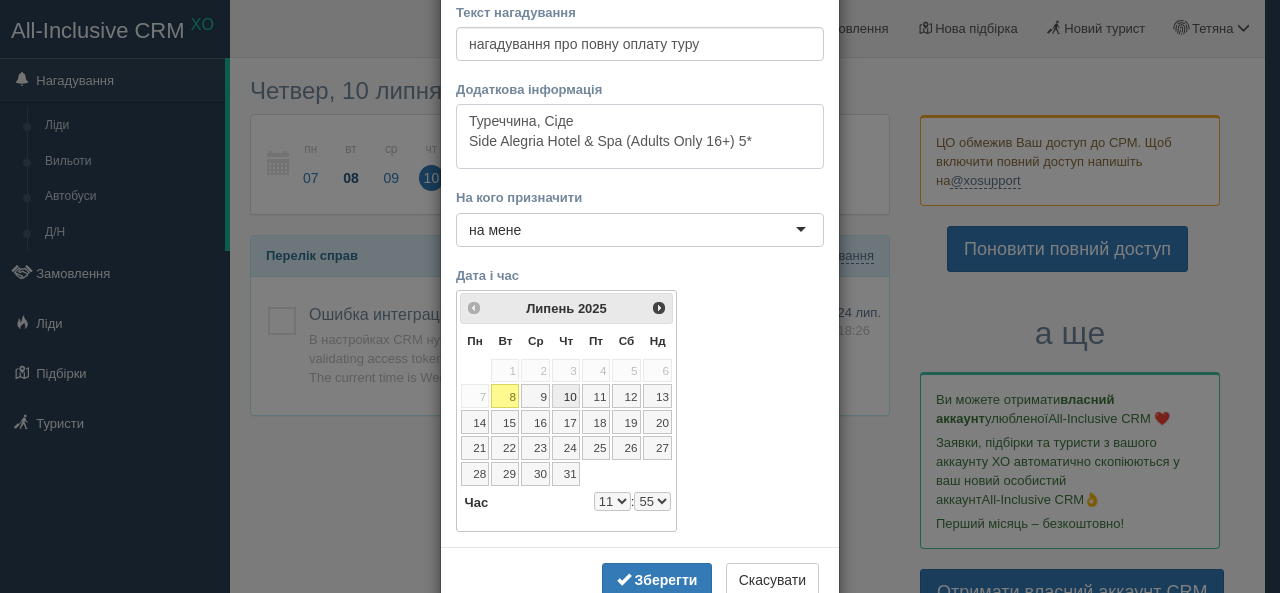 type on "Туреччина, Сіде
Side Alegria Hotel & Spa (Adults Only 16+) 5*" 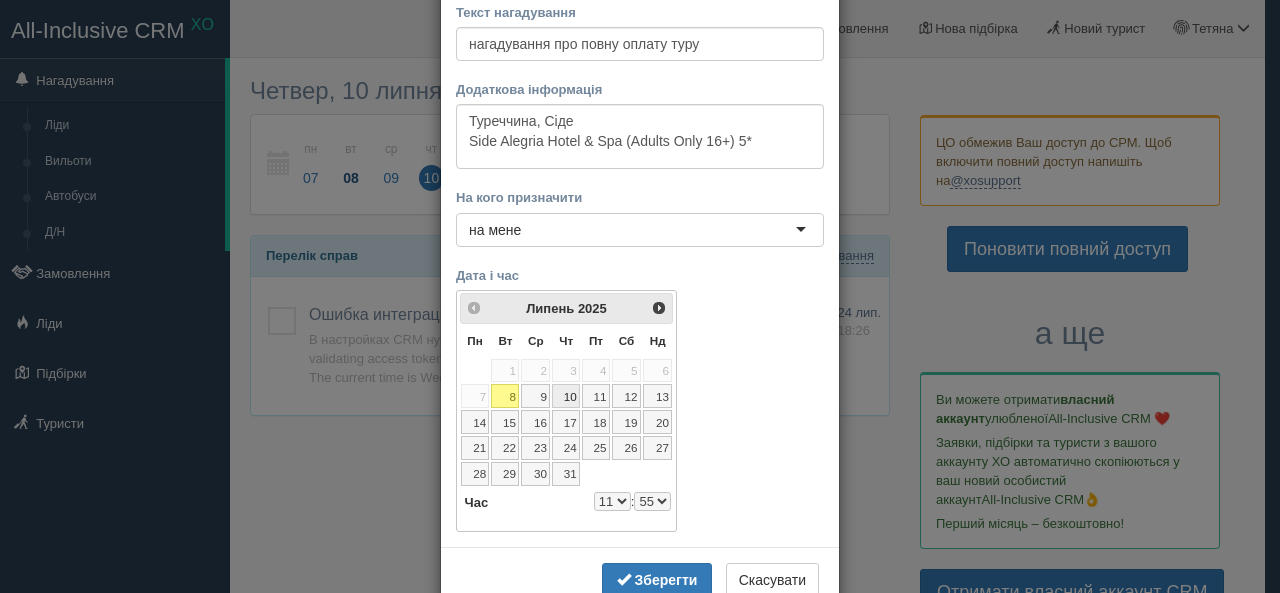 click on "10" at bounding box center (566, 396) 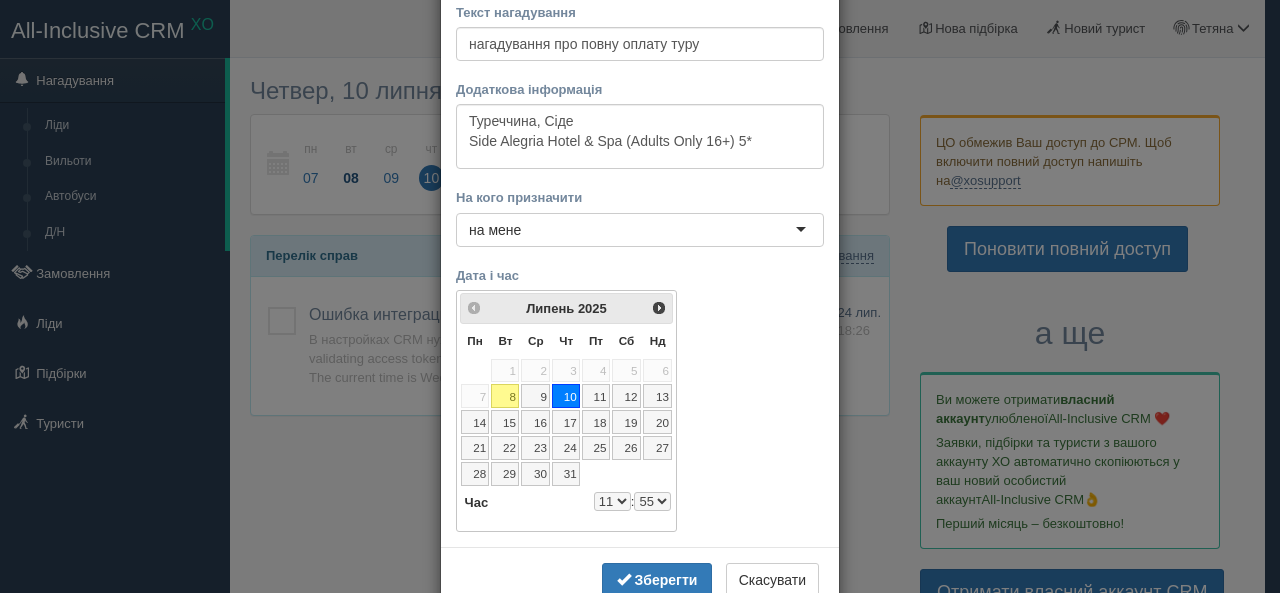 click on "0 1 2 3 4 5 6 7 8 9 10 11 12 13 14 15 16 17 18 19 20 21 22 23" at bounding box center (612, 501) 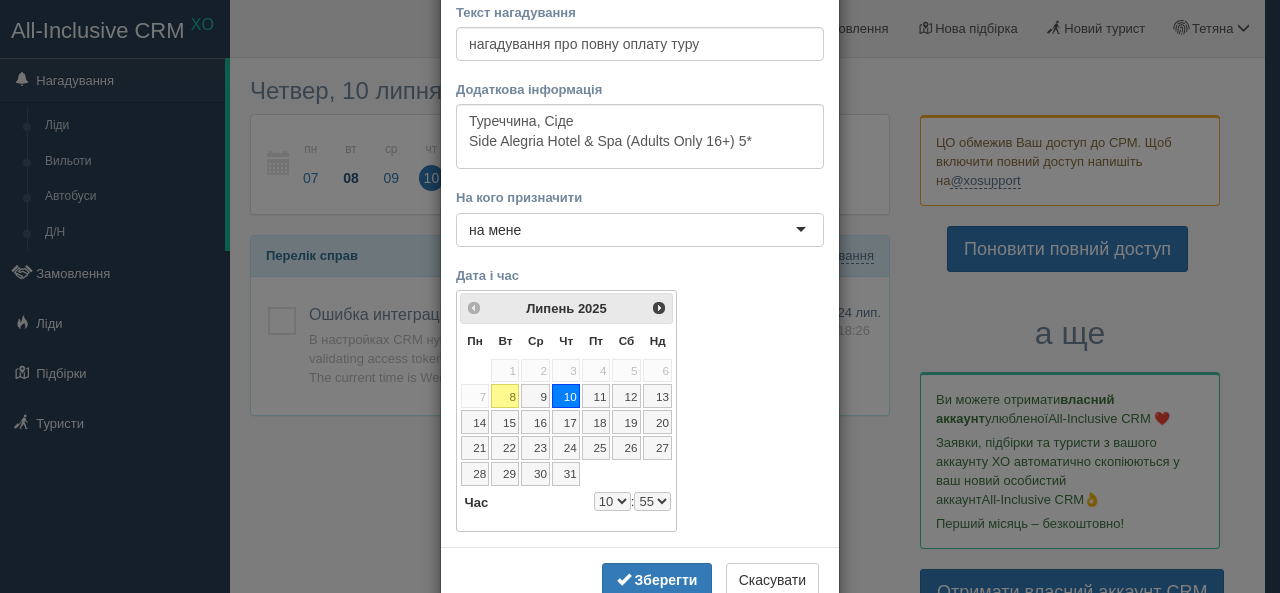 click on "00 05 10 15 20 25 30 35 40 45 50 55" at bounding box center [652, 501] 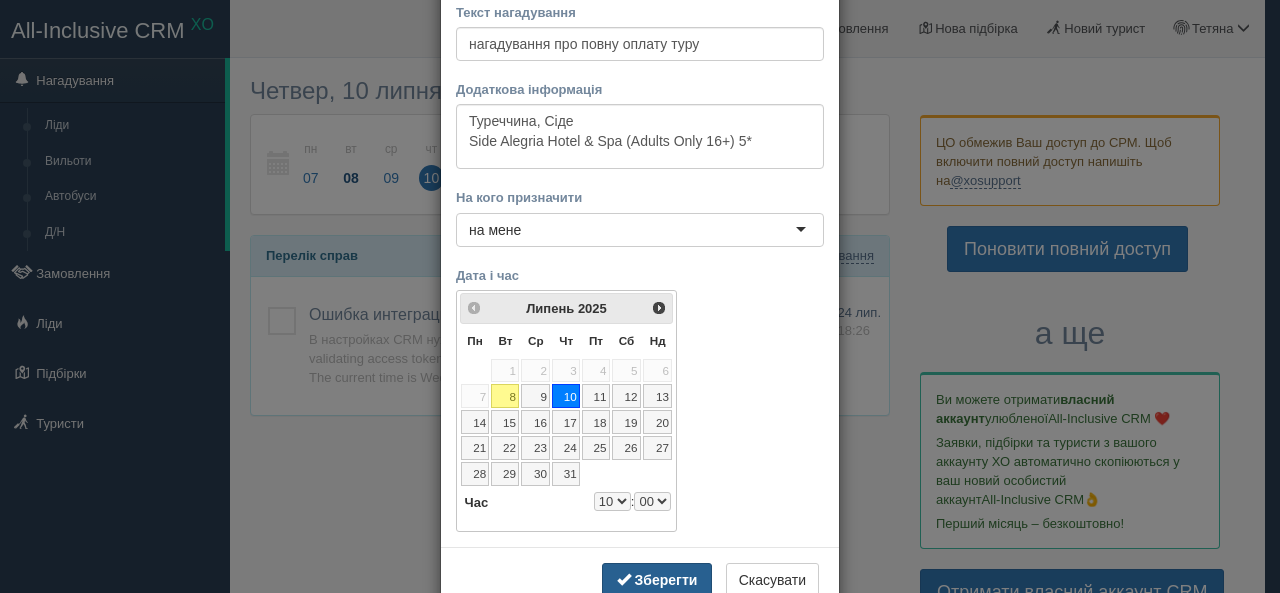 click on "Зберегти" at bounding box center [666, 580] 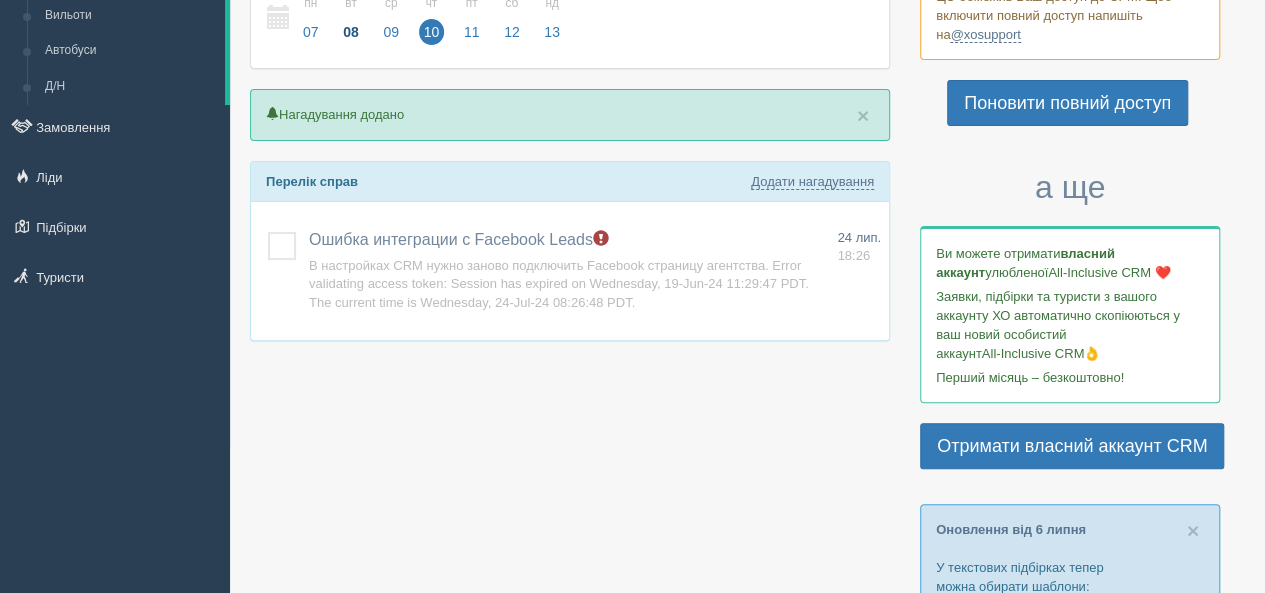 scroll, scrollTop: 0, scrollLeft: 0, axis: both 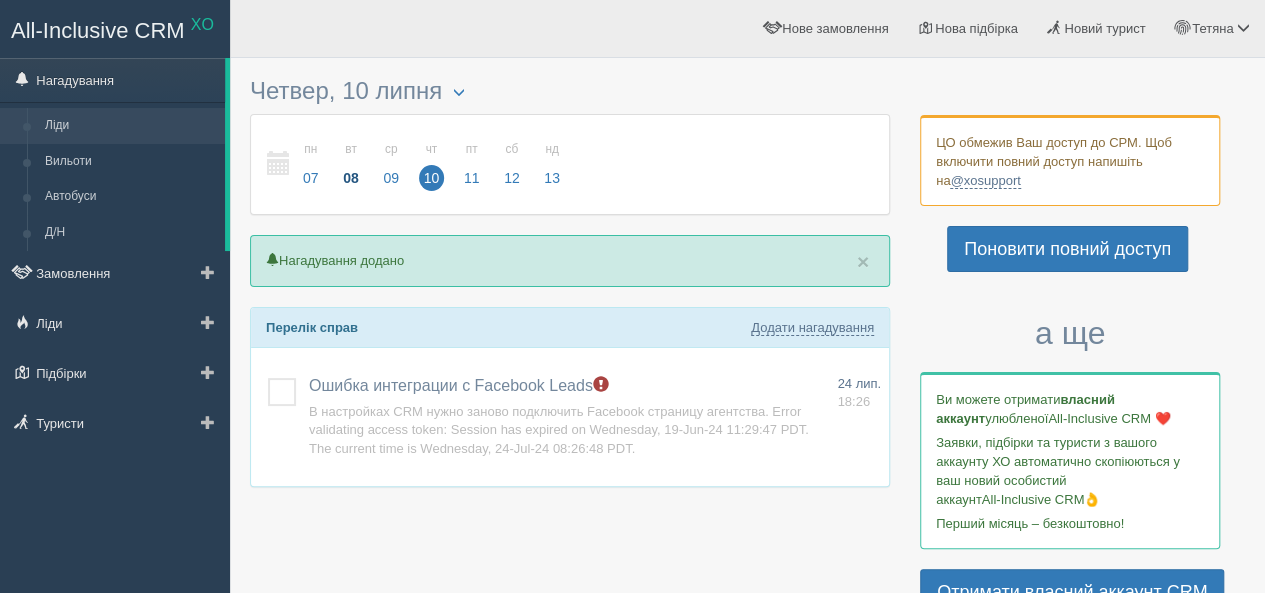 click on "Ліди" at bounding box center [130, 126] 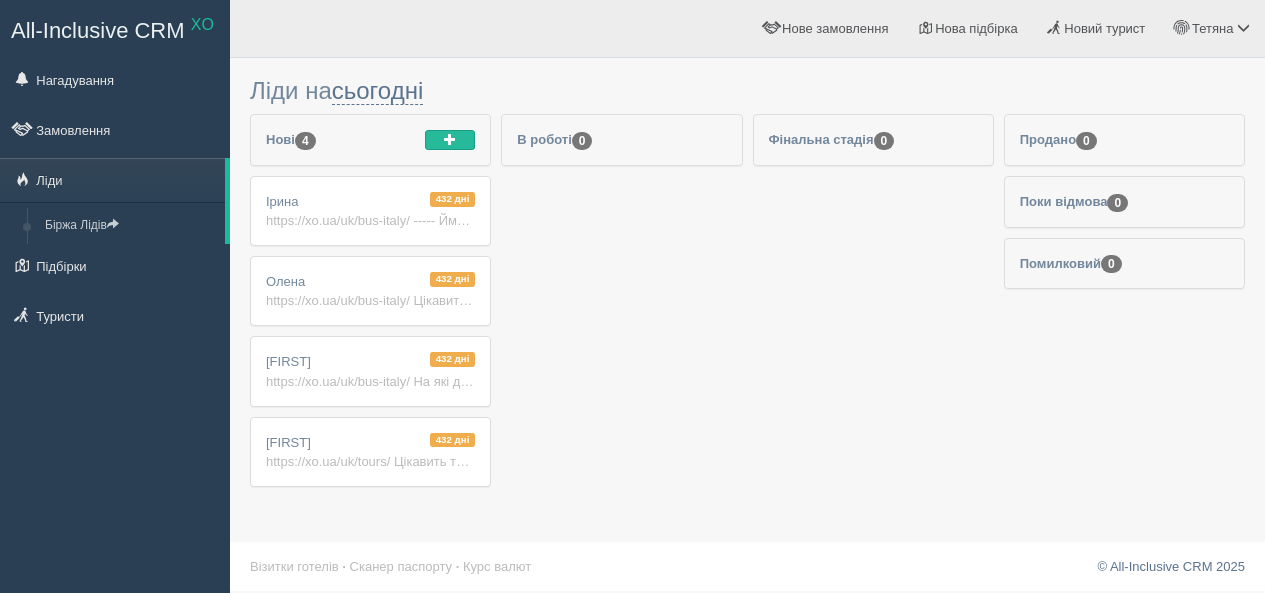 scroll, scrollTop: 0, scrollLeft: 0, axis: both 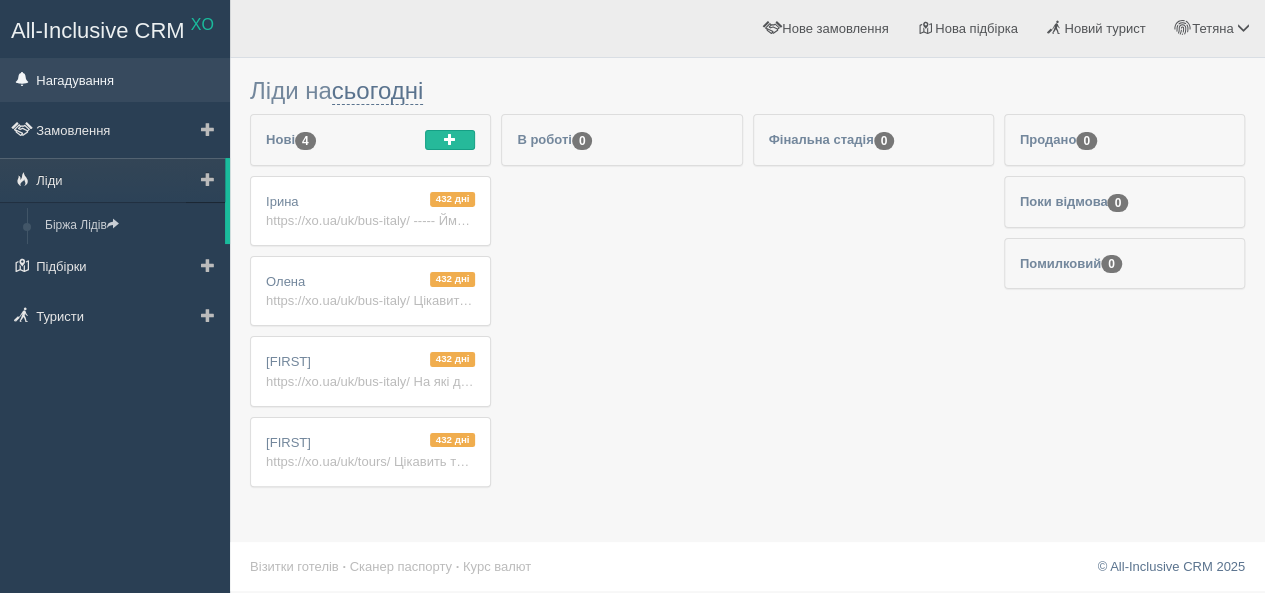 click on "Нагадування" at bounding box center [115, 80] 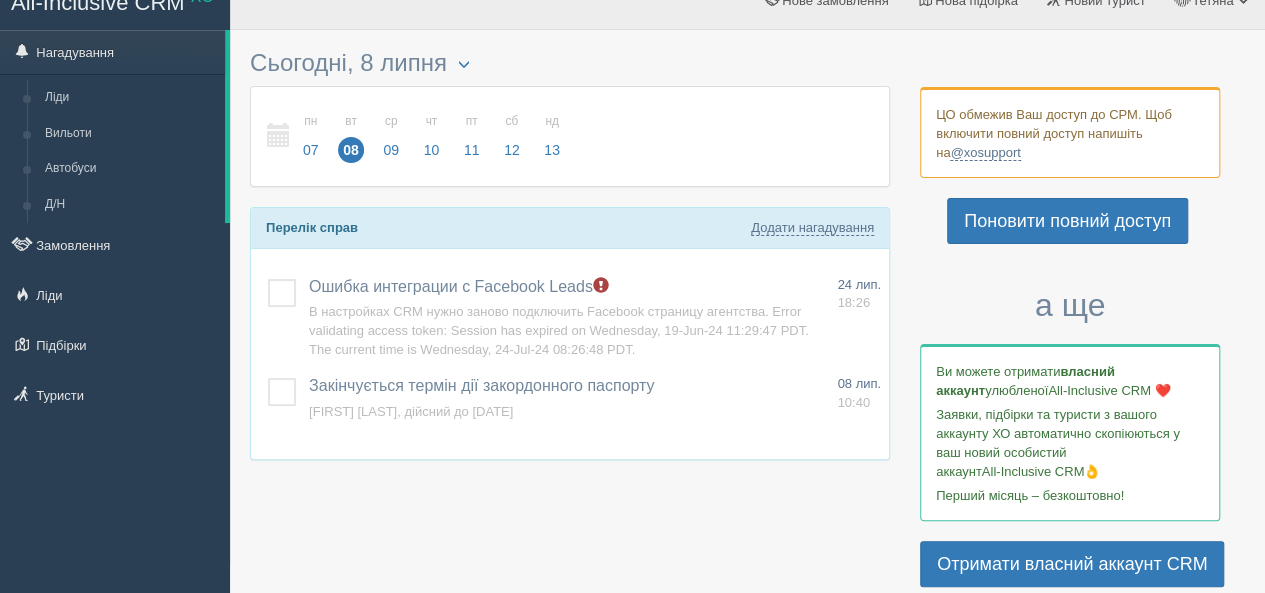 scroll, scrollTop: 0, scrollLeft: 0, axis: both 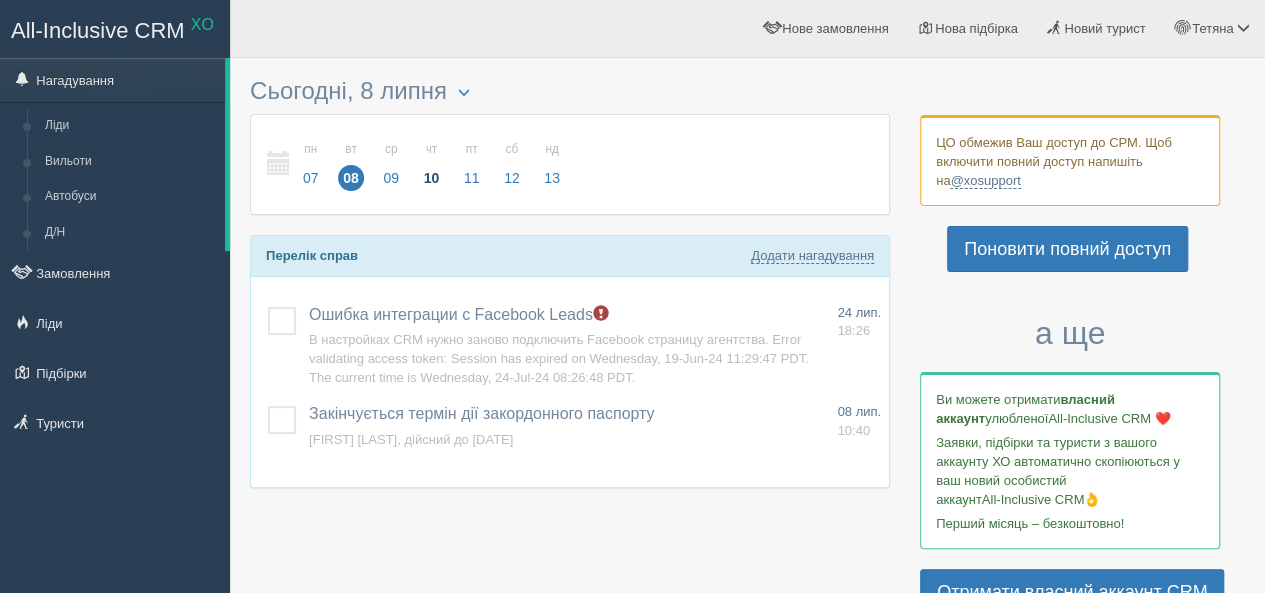 click on "10" at bounding box center (432, 178) 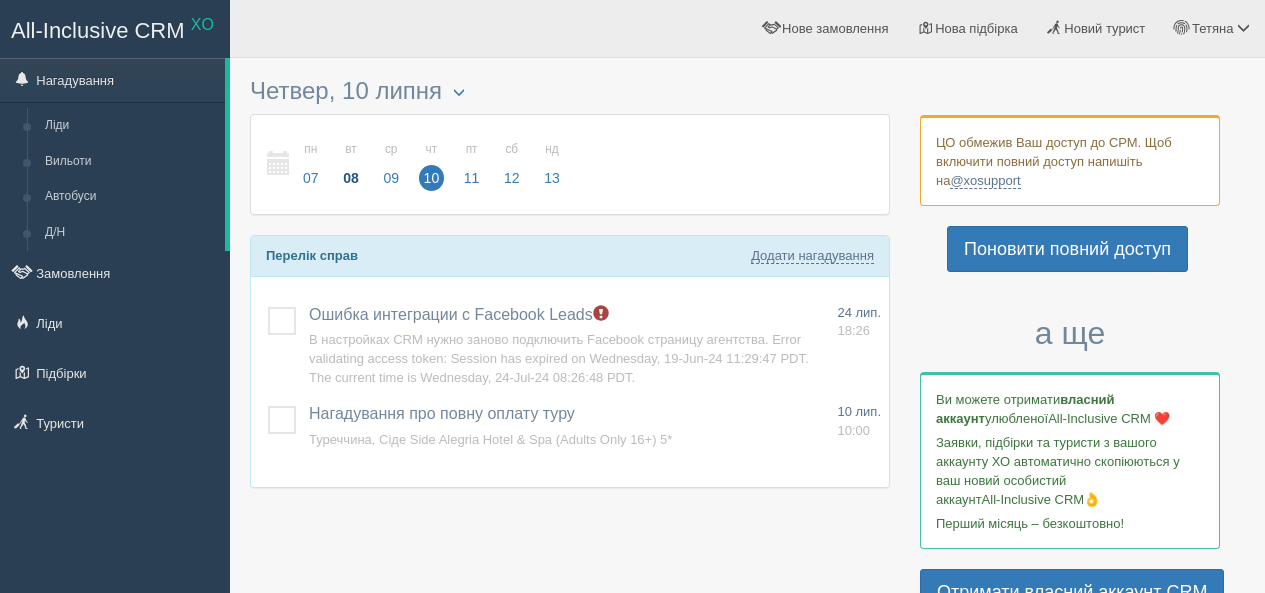 scroll, scrollTop: 0, scrollLeft: 0, axis: both 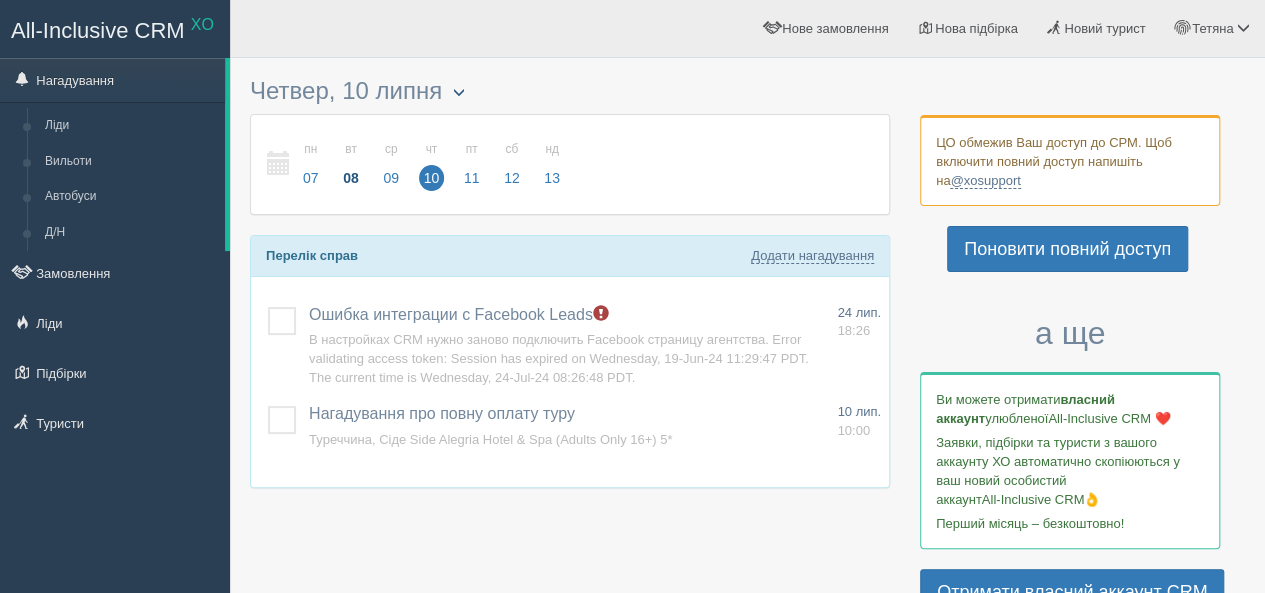 click at bounding box center (459, 93) 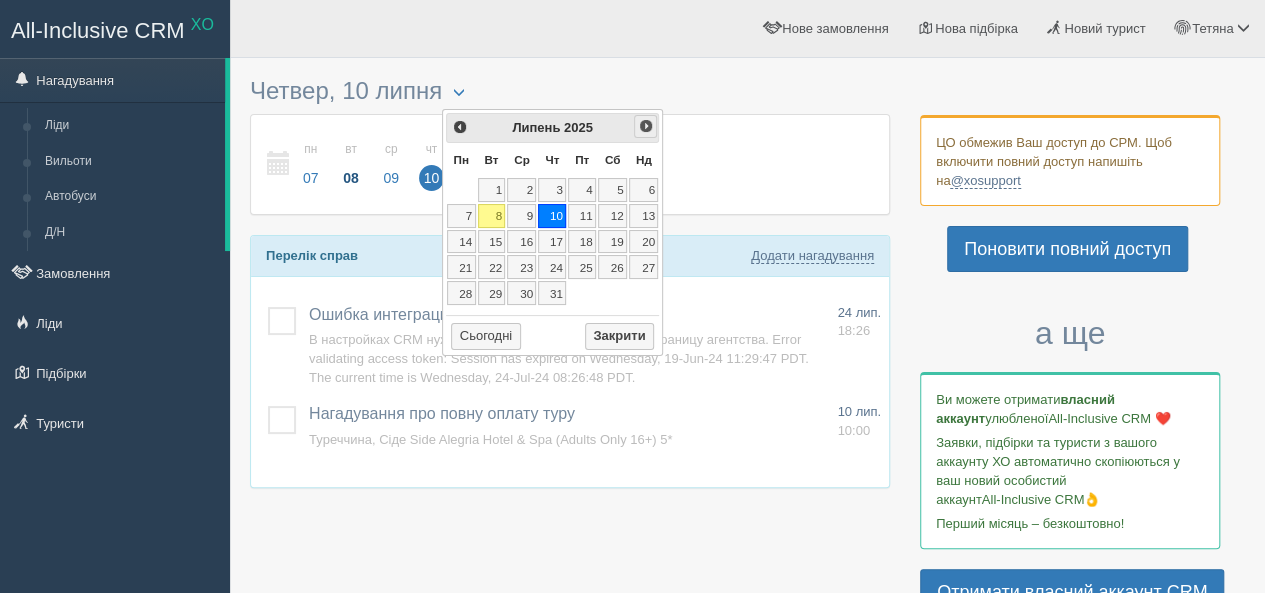 click on "Наст>" at bounding box center (646, 126) 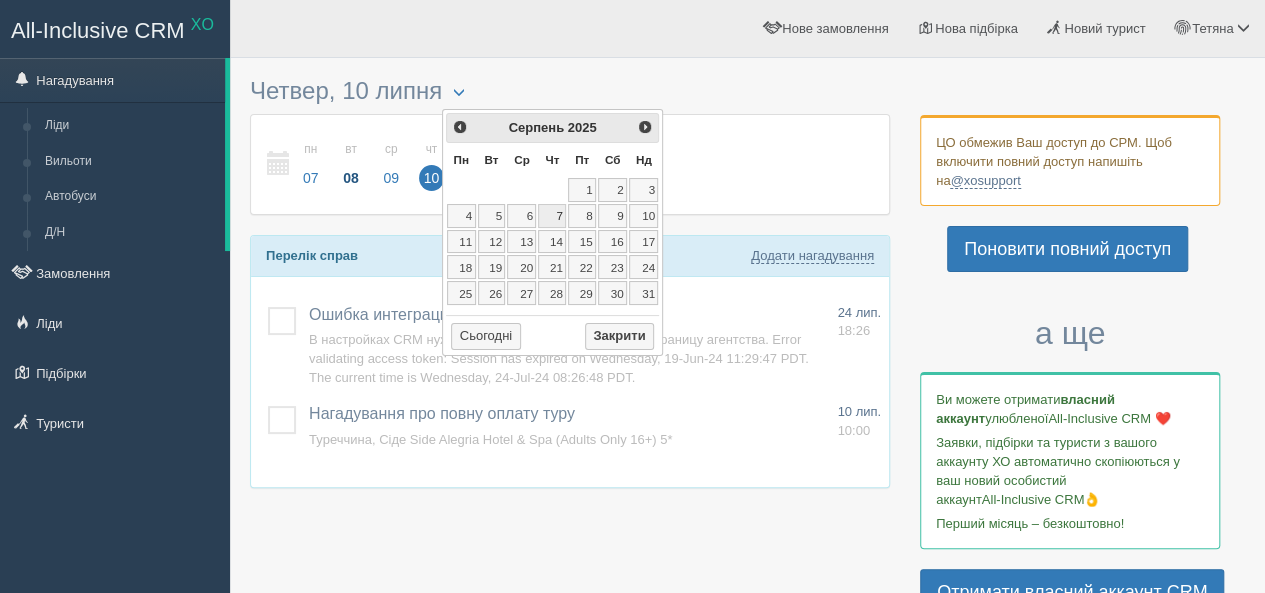 click on "7" at bounding box center [552, 216] 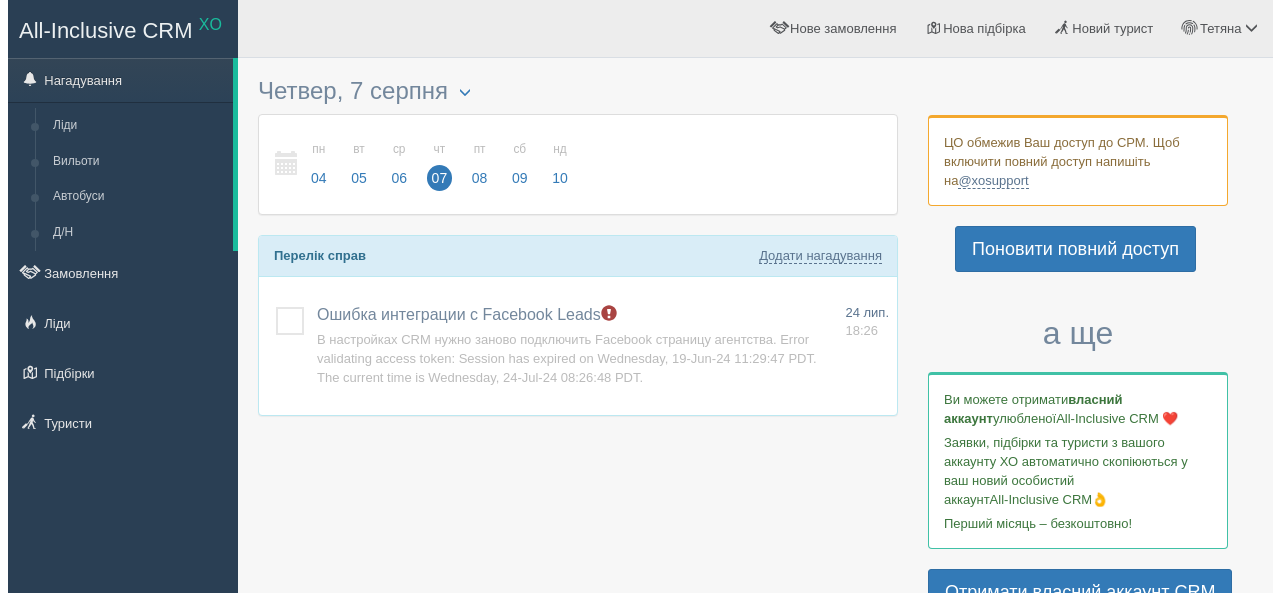 scroll, scrollTop: 0, scrollLeft: 0, axis: both 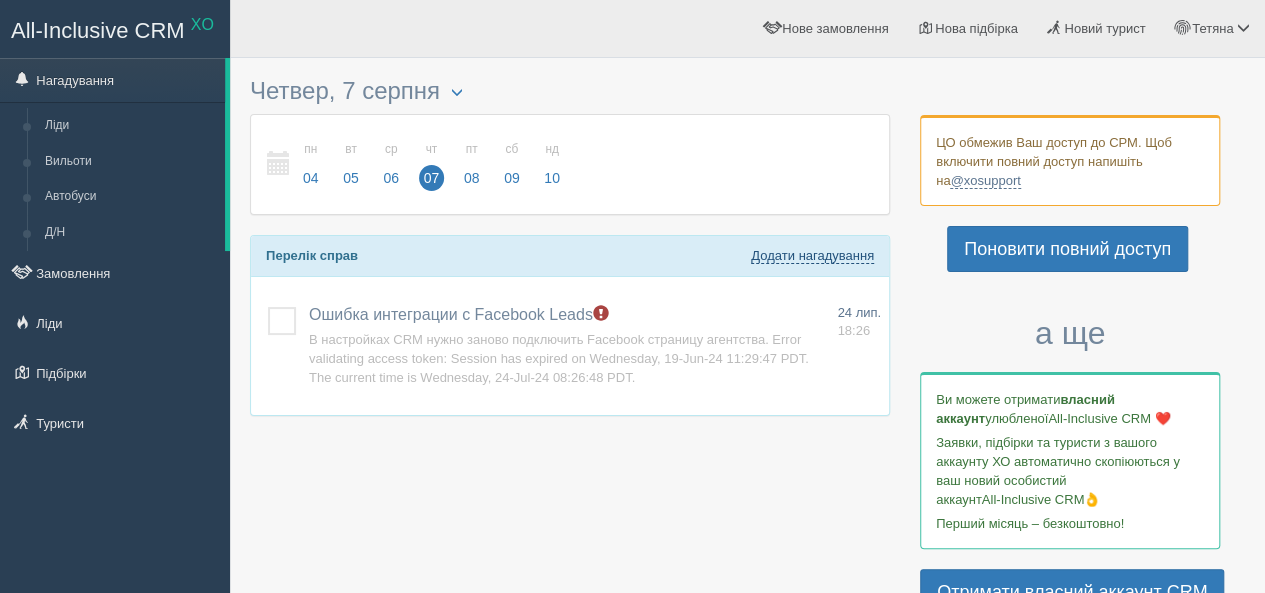 click on "Додати нагадування" at bounding box center [812, 256] 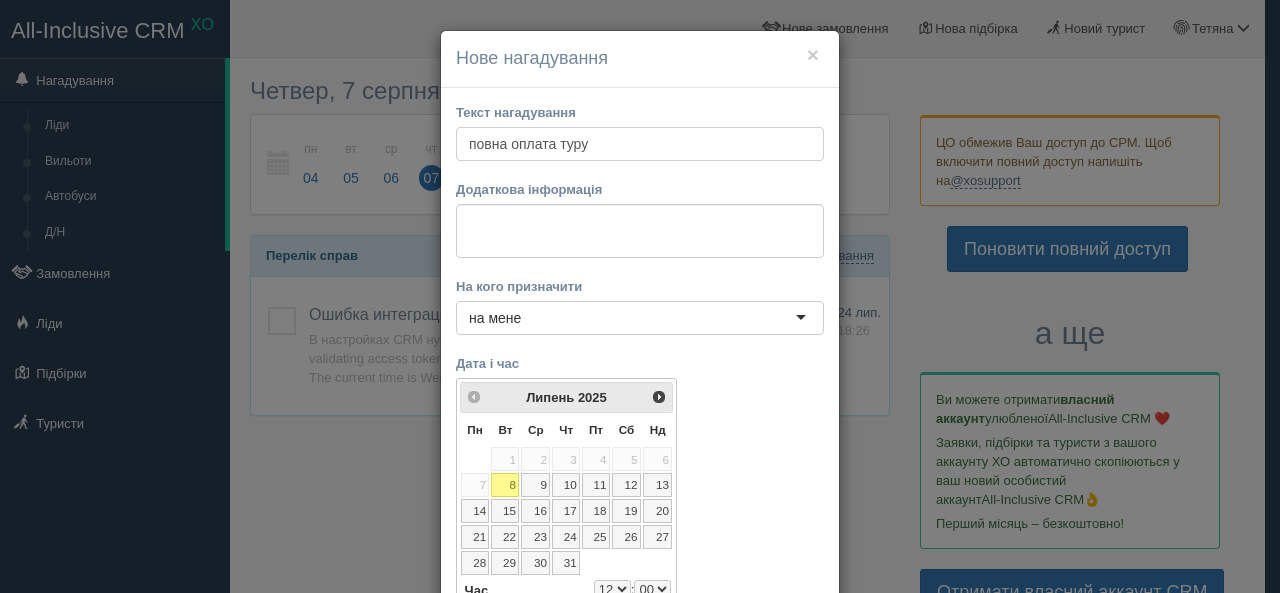 type on "повна оплата туру" 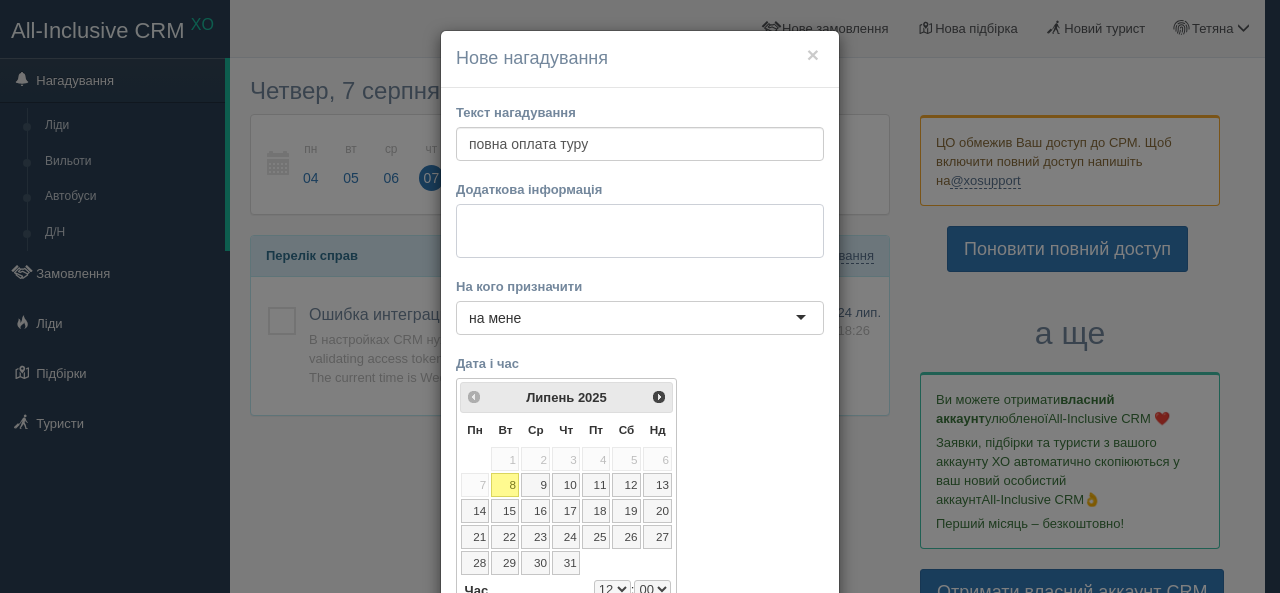click at bounding box center [640, 231] 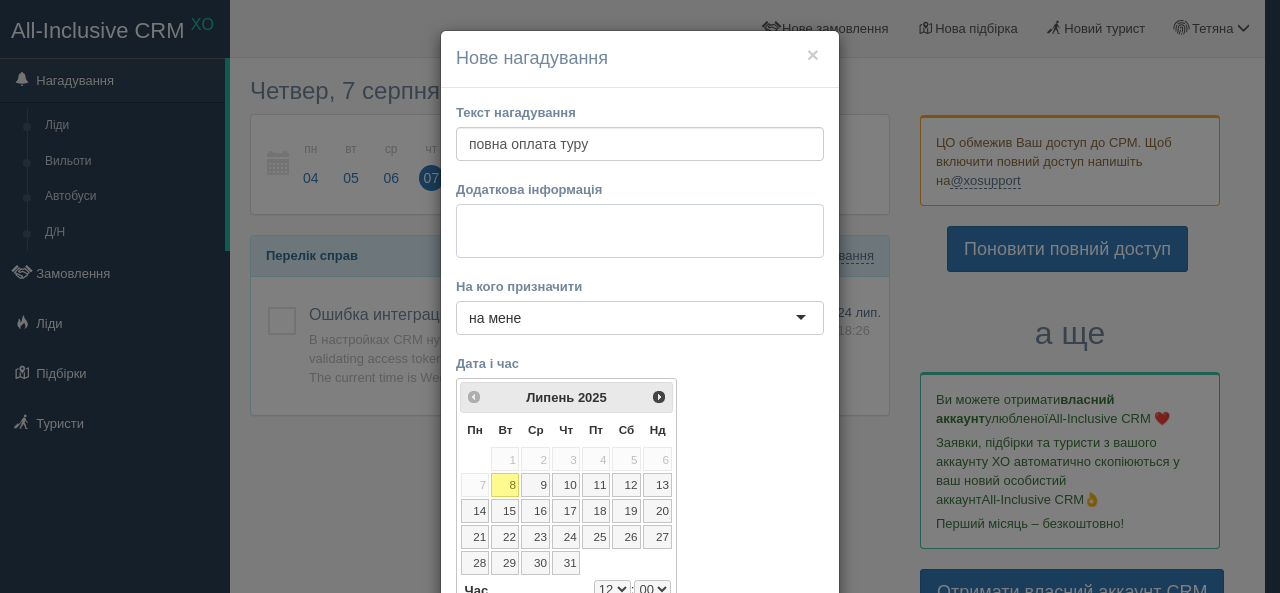 paste on "🌴Єгипет, Хургада
👒Sea Star Beau Rivage 5*" 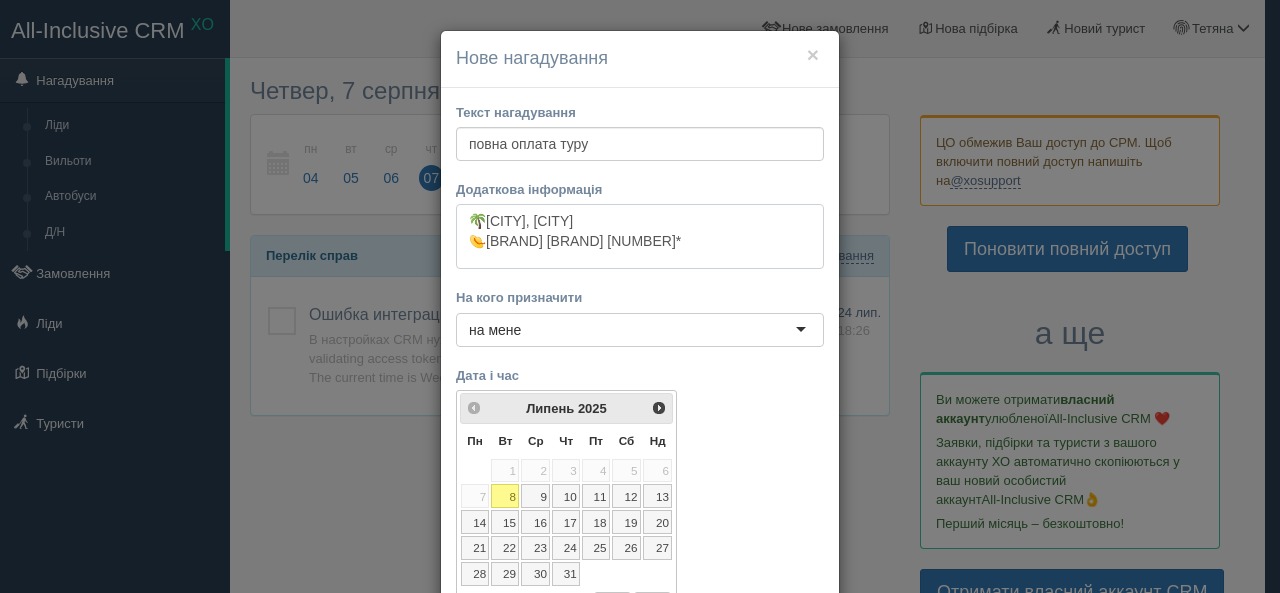 click on "🌴Єгипет, Хургада
👒Sea Star Beau Rivage 5*" at bounding box center [640, 236] 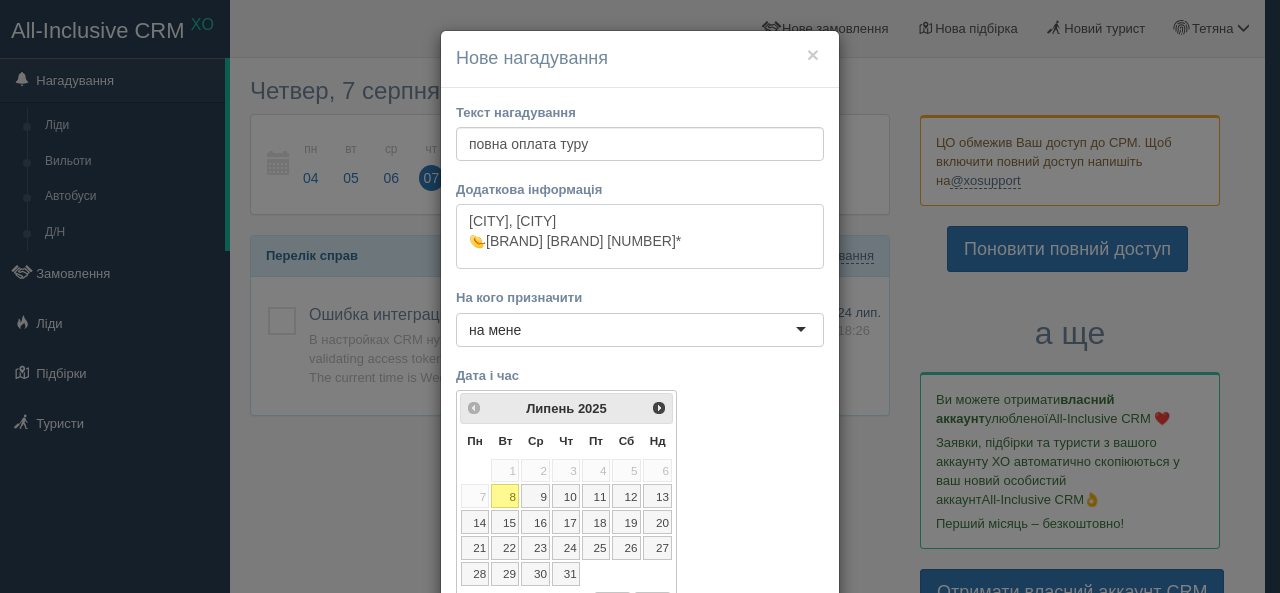 click on "Єгипет, Хургада
👒Sea Star Beau Rivage 5*" at bounding box center [640, 236] 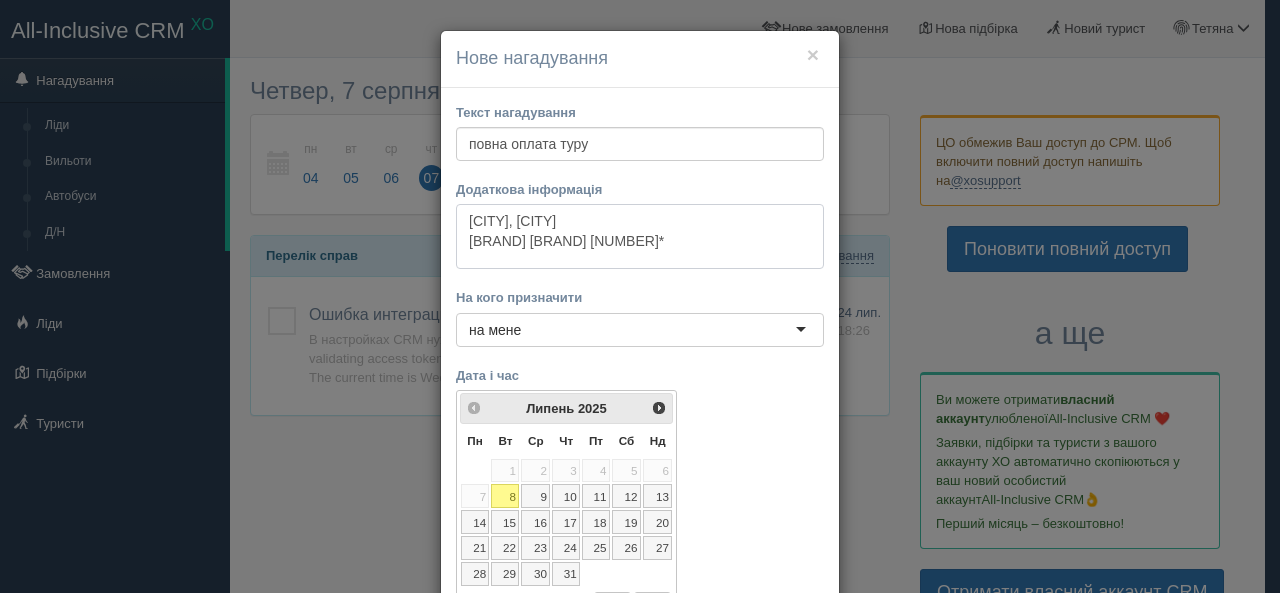 type on "Єгипет, Хургада
Sea Star Beau Rivage 5*" 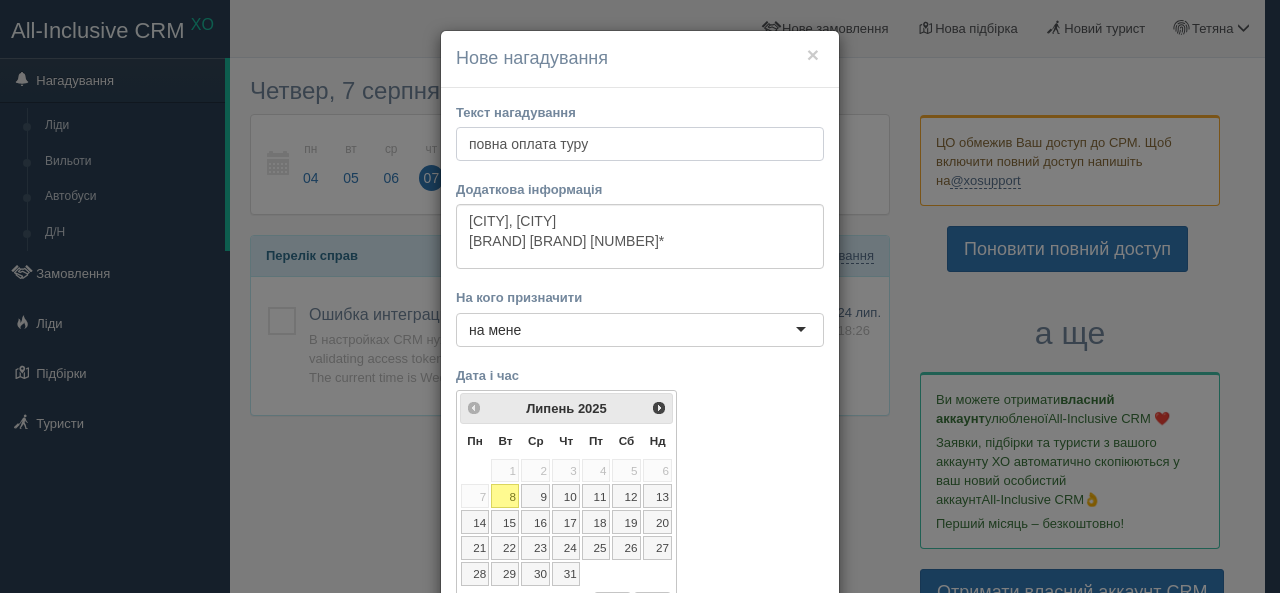 click on "повна оплата туру" at bounding box center (640, 144) 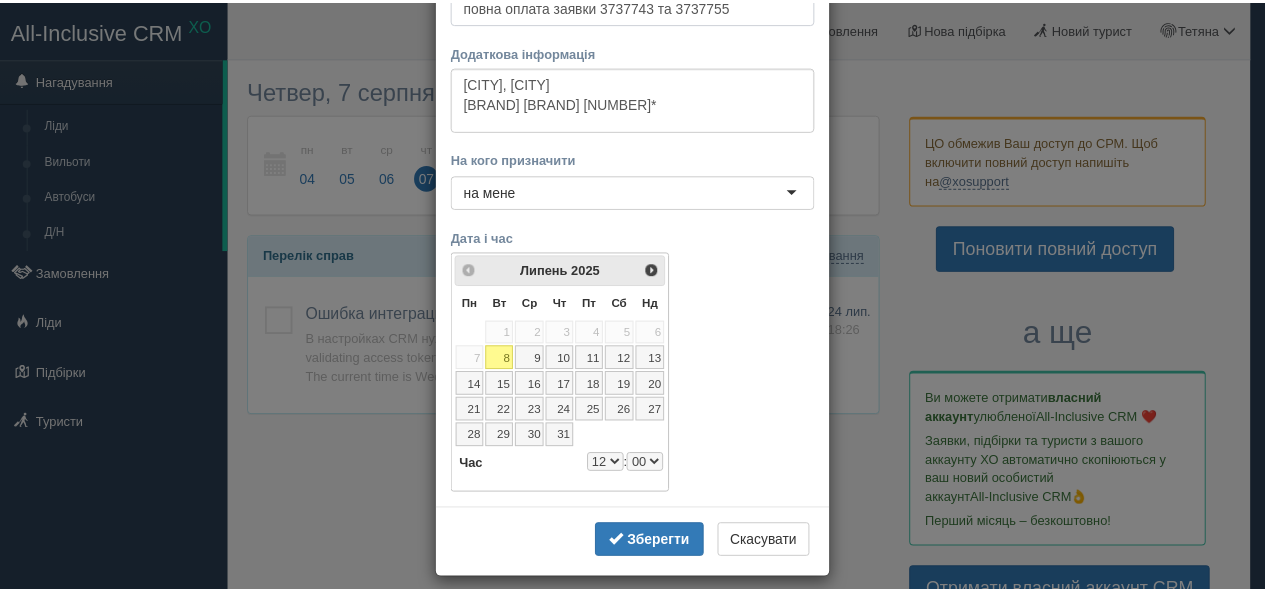 scroll, scrollTop: 148, scrollLeft: 0, axis: vertical 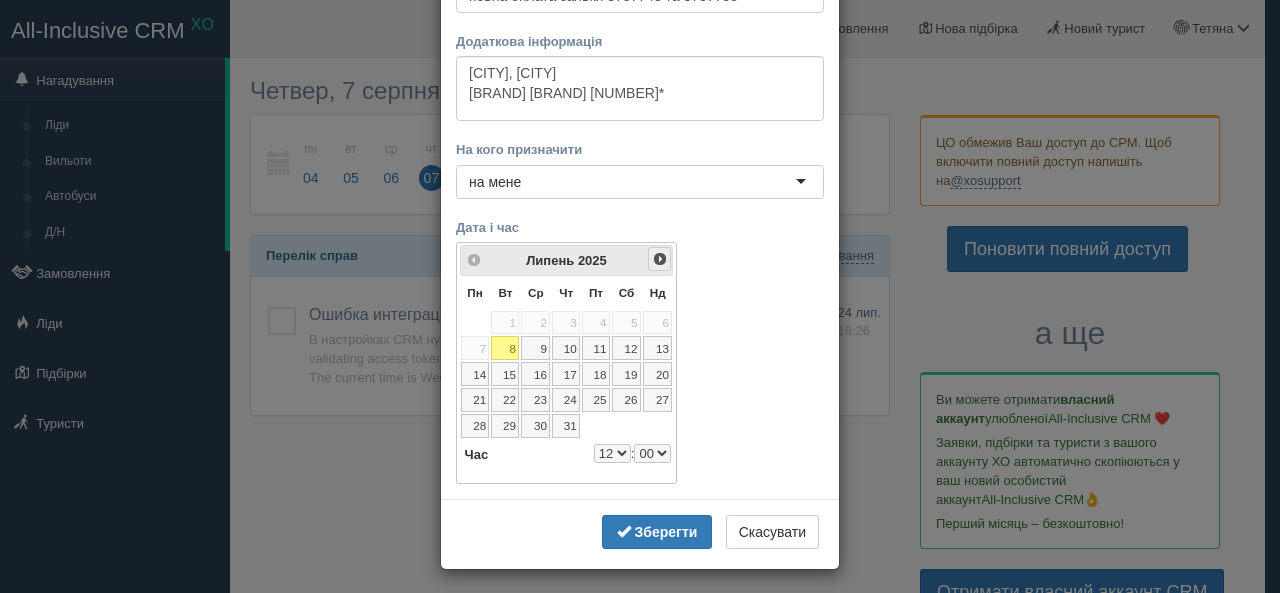type on "повна оплата заявки 3737743 та 3737755" 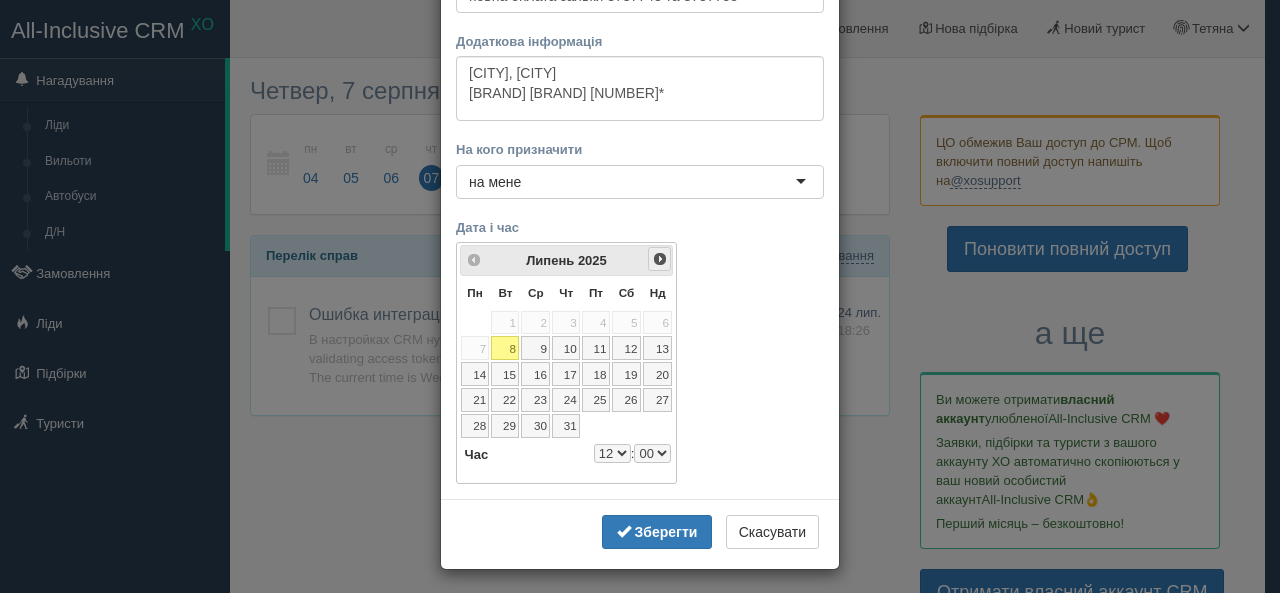click on "Наст>" at bounding box center [660, 259] 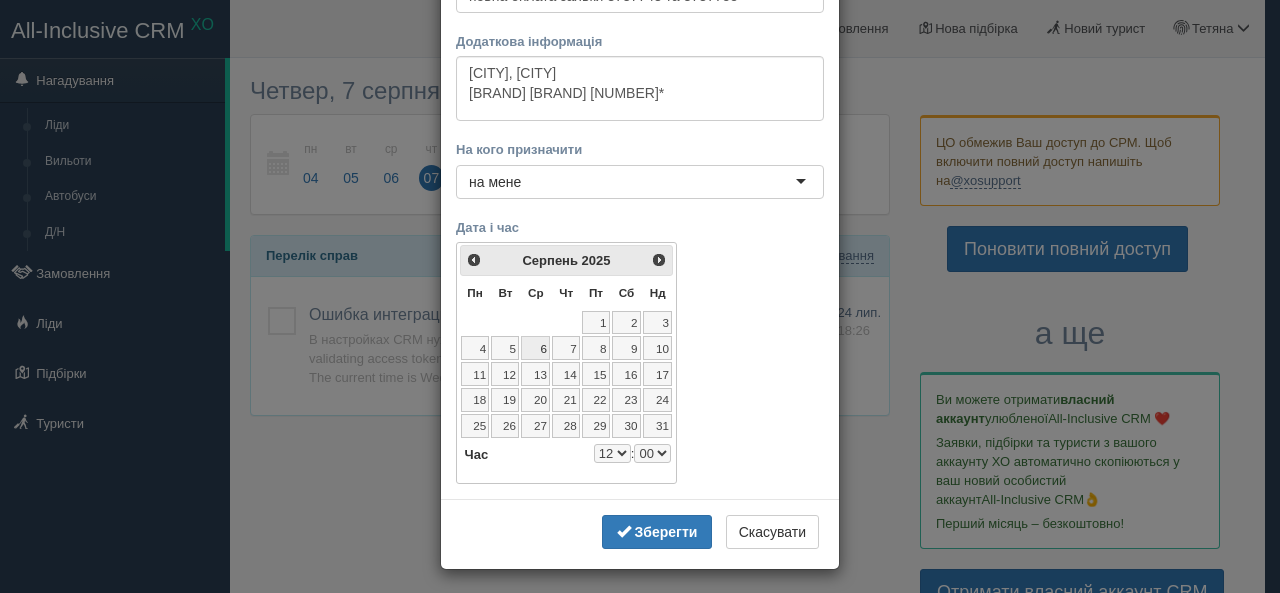 click on "6" at bounding box center (535, 348) 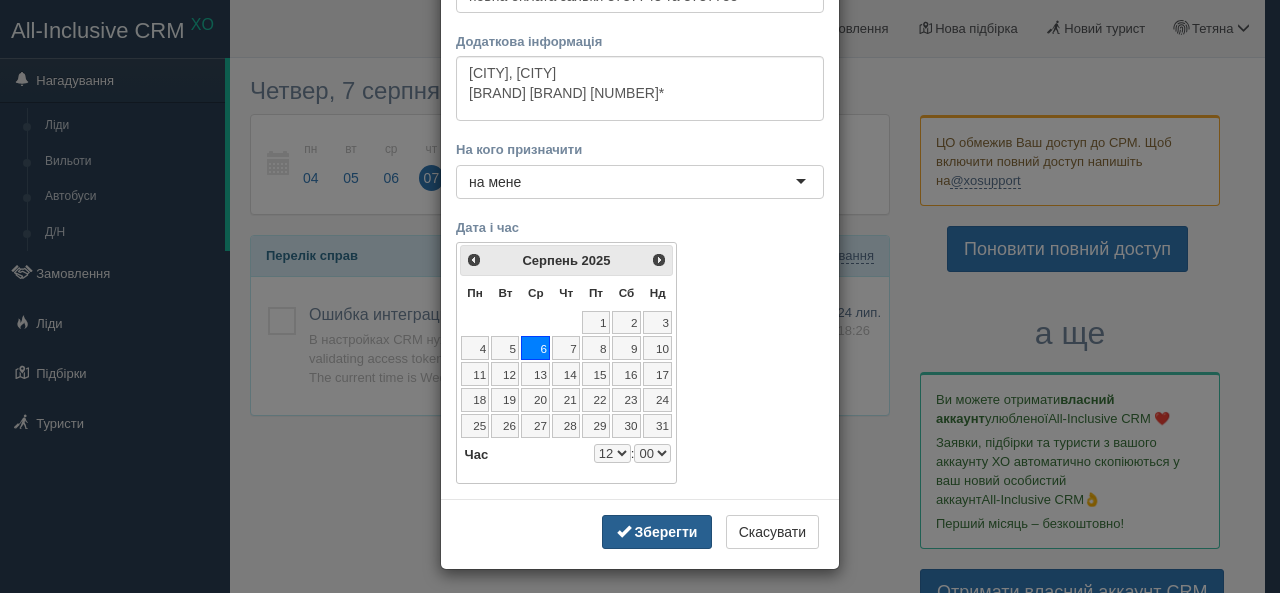 click on "Зберегти" at bounding box center (666, 532) 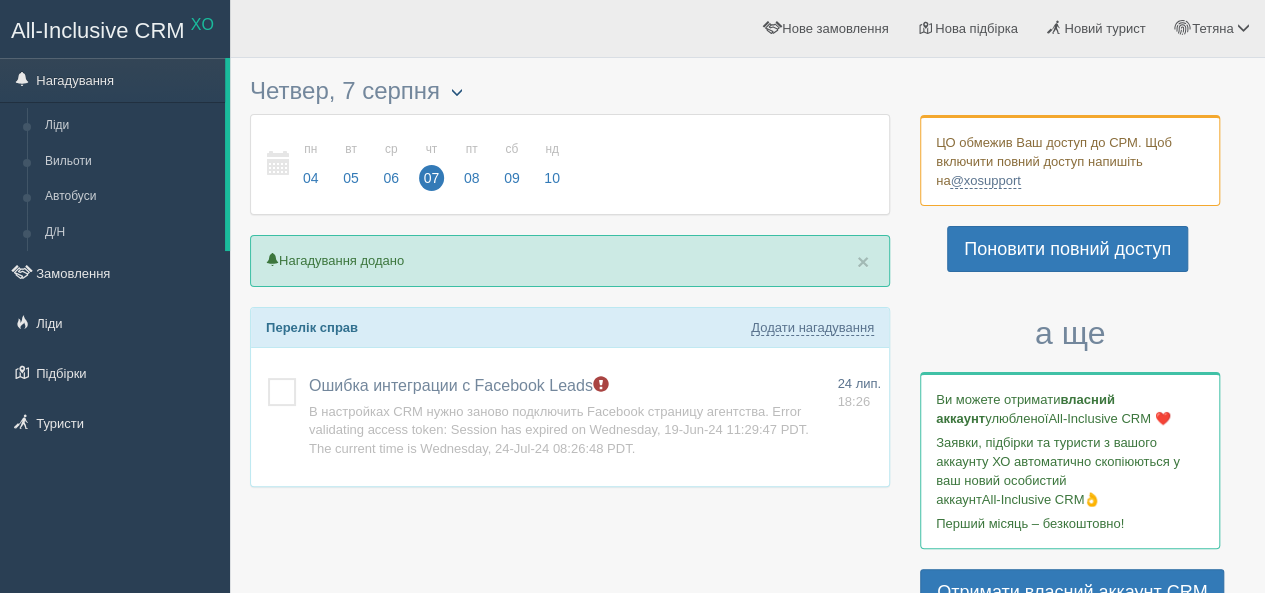click at bounding box center [457, 93] 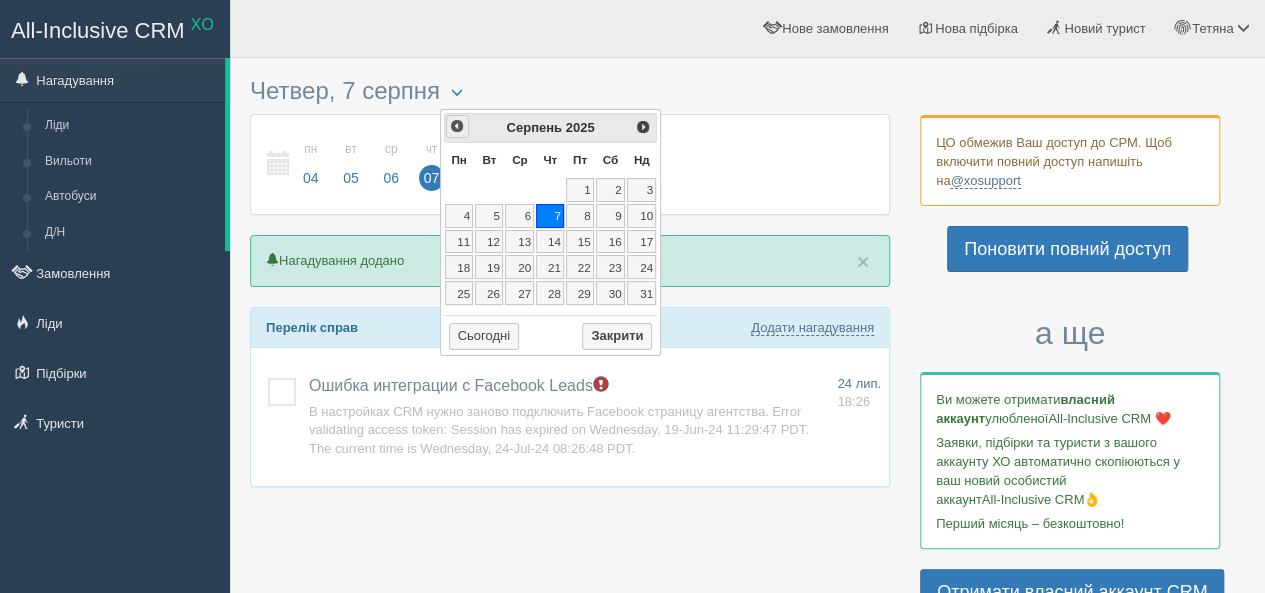 click on "<Попер" at bounding box center (457, 126) 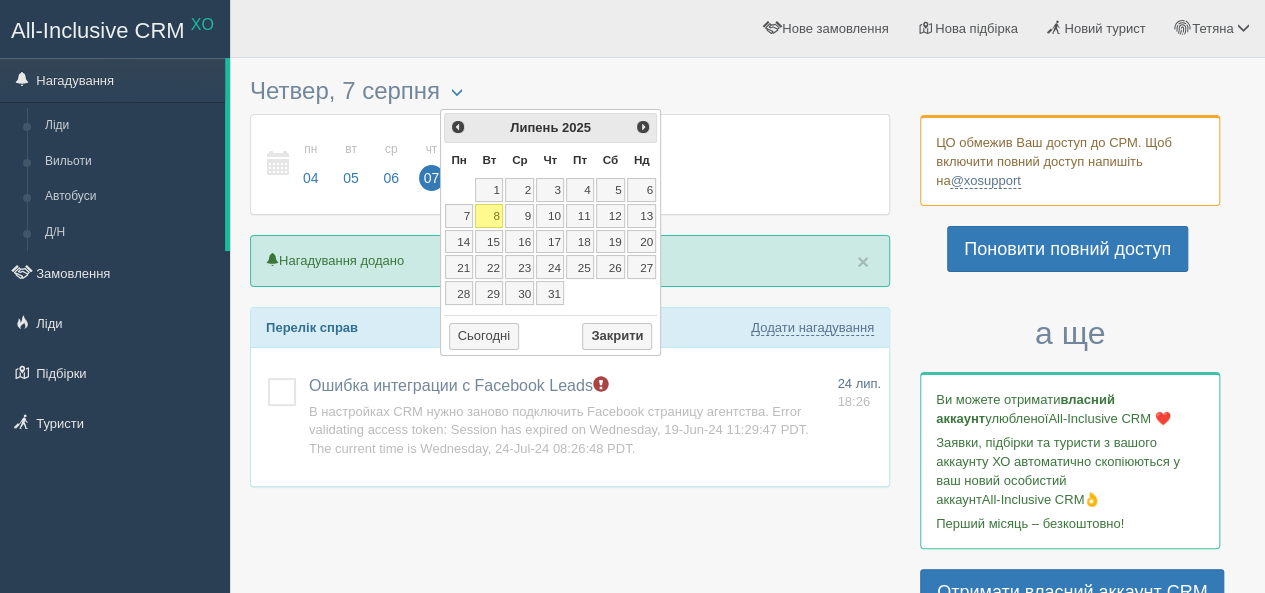 click on "8" at bounding box center (489, 216) 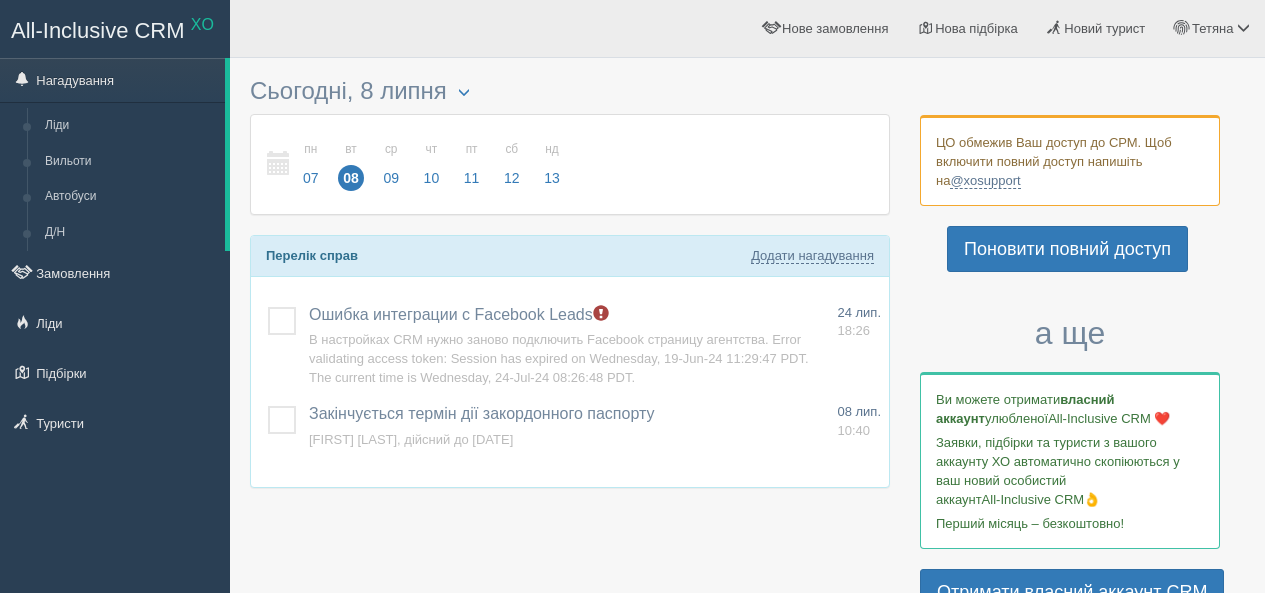 scroll, scrollTop: 0, scrollLeft: 0, axis: both 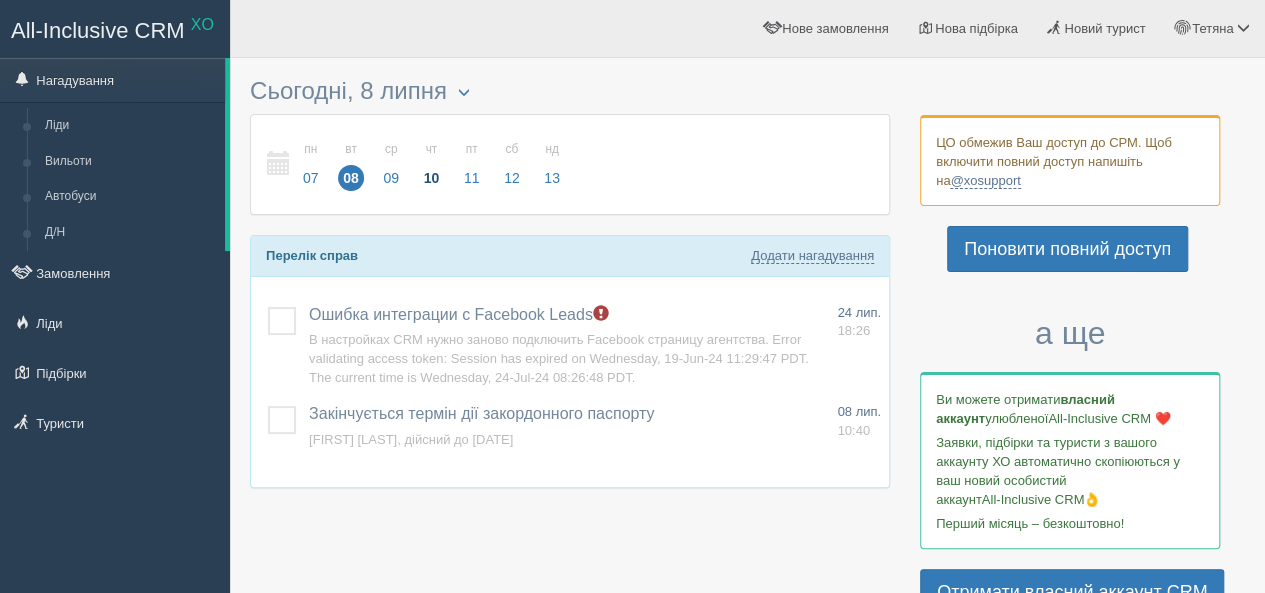 click on "10" at bounding box center [432, 178] 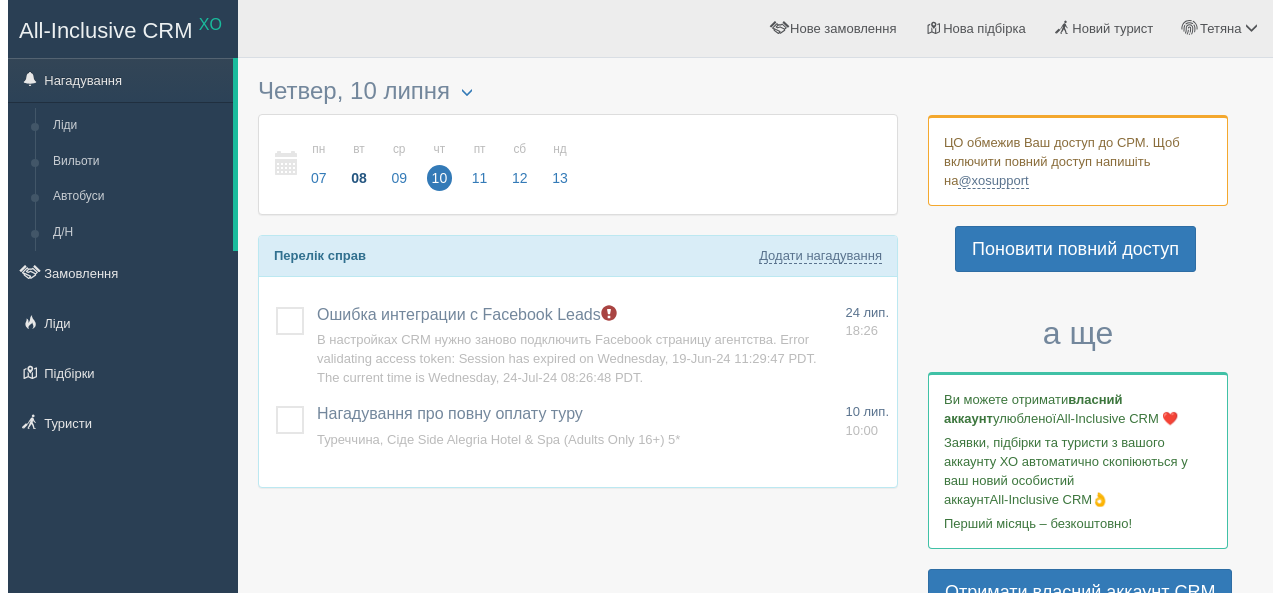 scroll, scrollTop: 0, scrollLeft: 0, axis: both 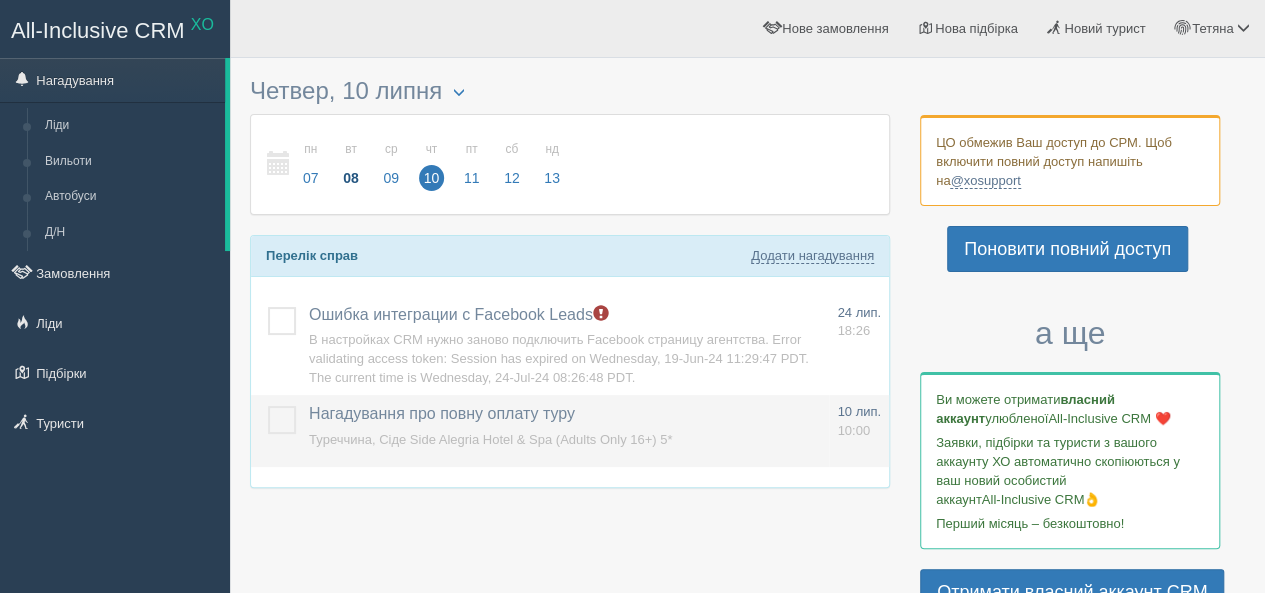 click on "Нагадування про повну оплату туру" at bounding box center (459, 314) 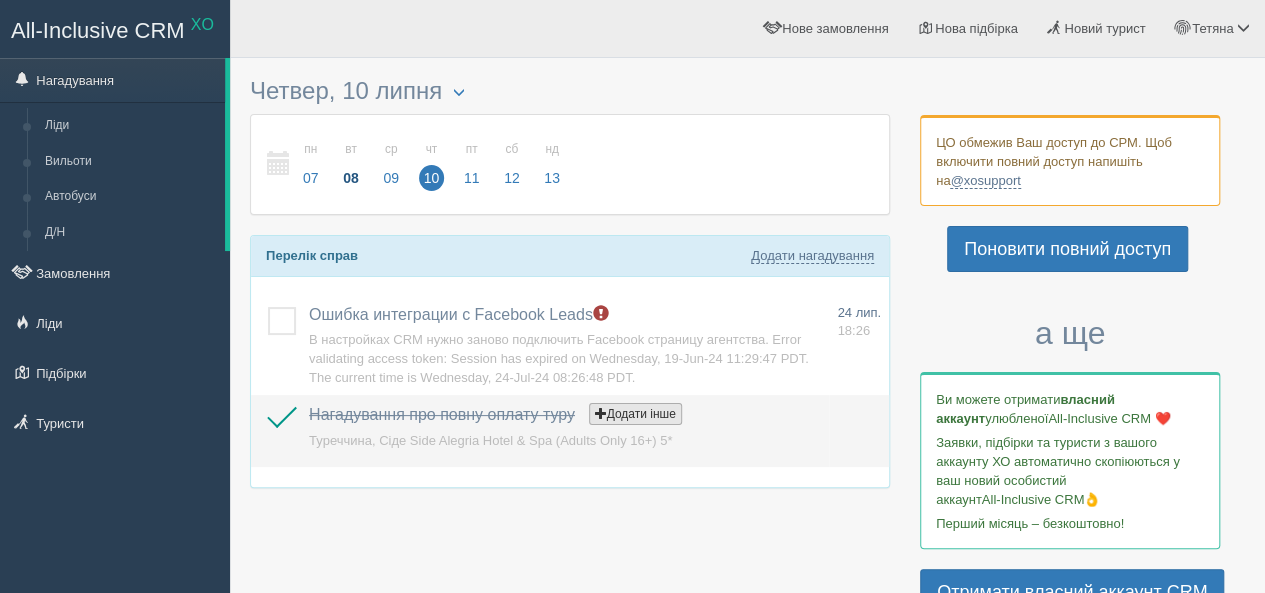 click on "Додати інше" at bounding box center (635, 414) 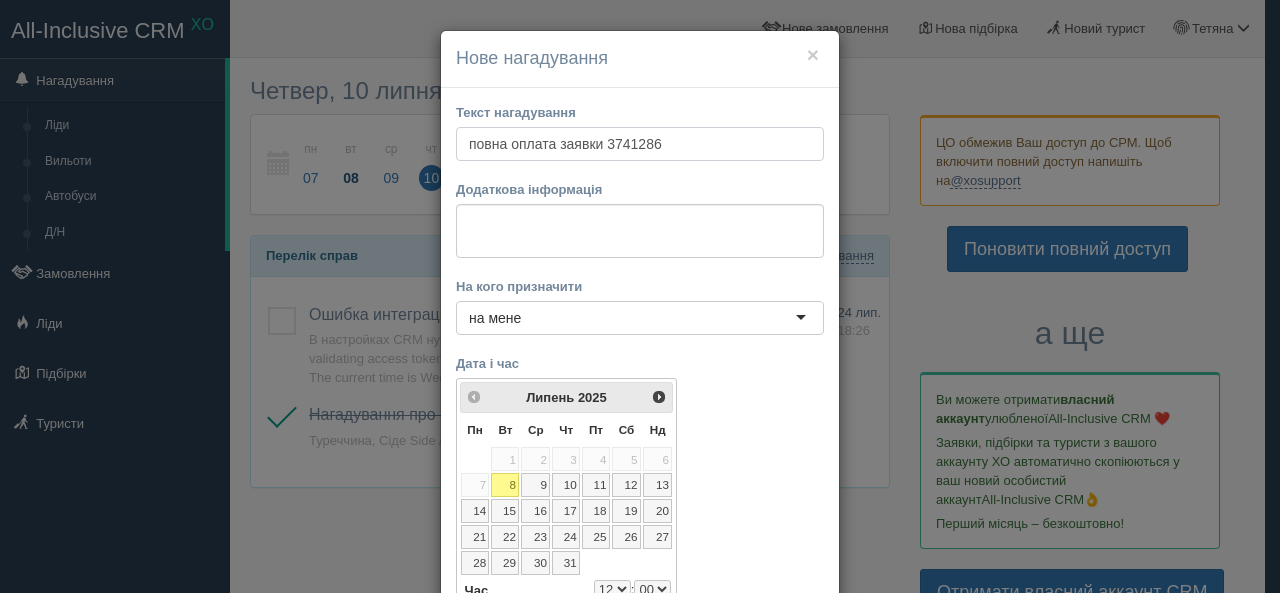 type on "повна оплата заявки 3741286" 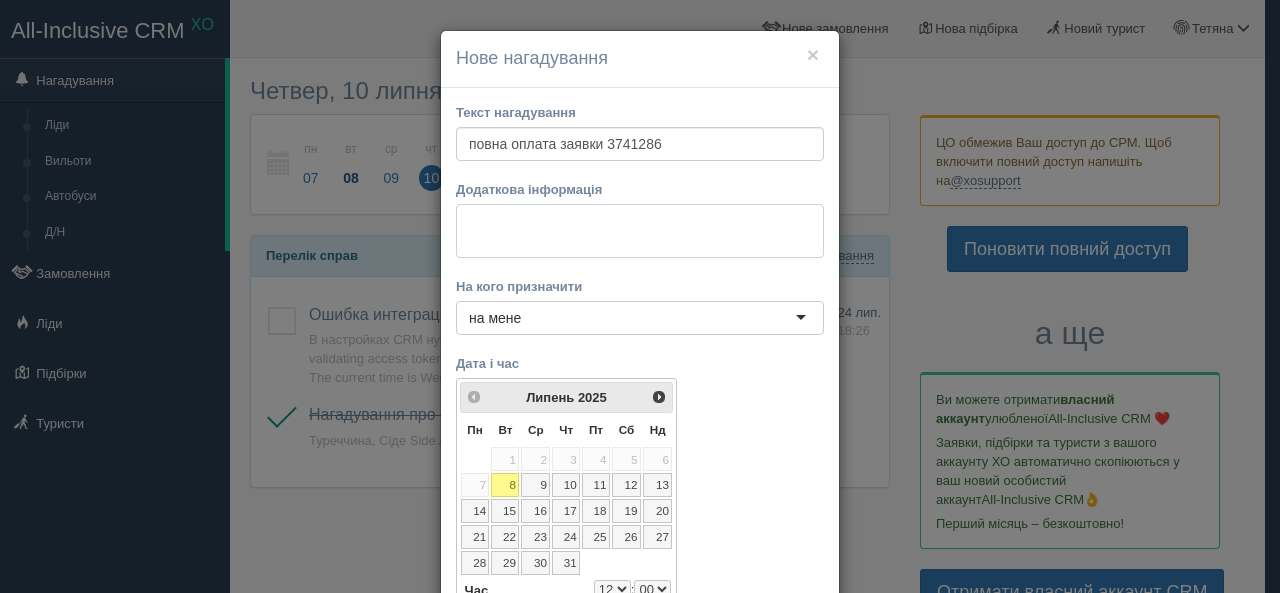 click at bounding box center [640, 231] 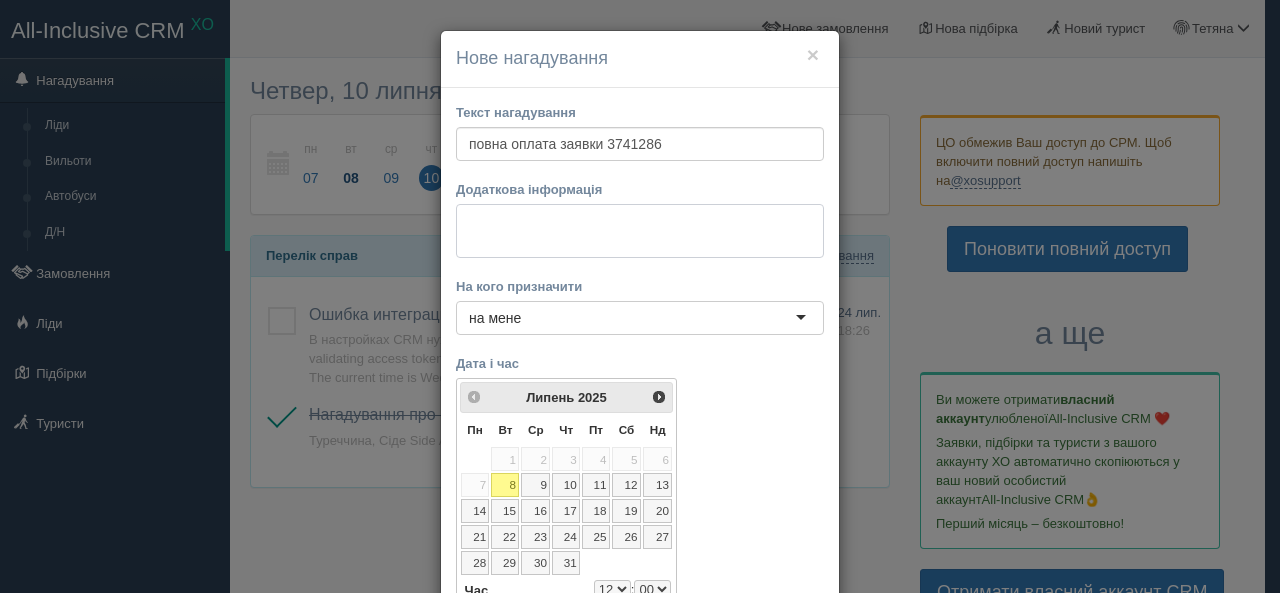paste on "🏖Туреччина, Сіде
🏨Side Alegria Hotel & Spa (Adults Only 16+) 5*" 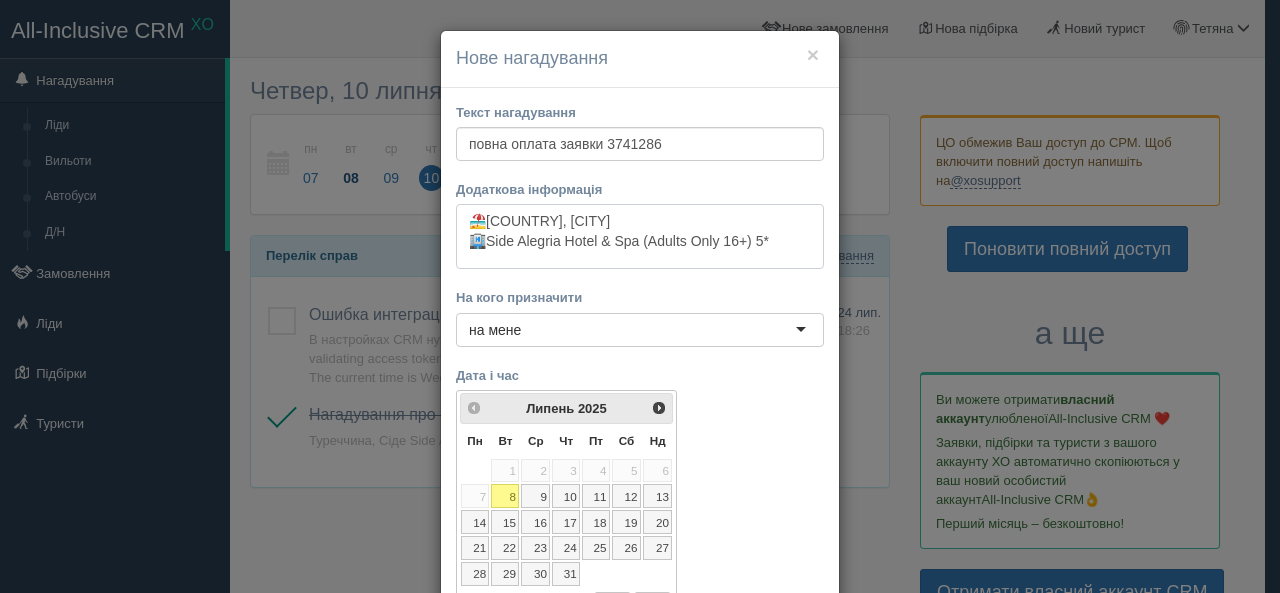 click on "🏖Туреччина, Сіде
🏨Side Alegria Hotel & Spa (Adults Only 16+) 5*" at bounding box center [640, 236] 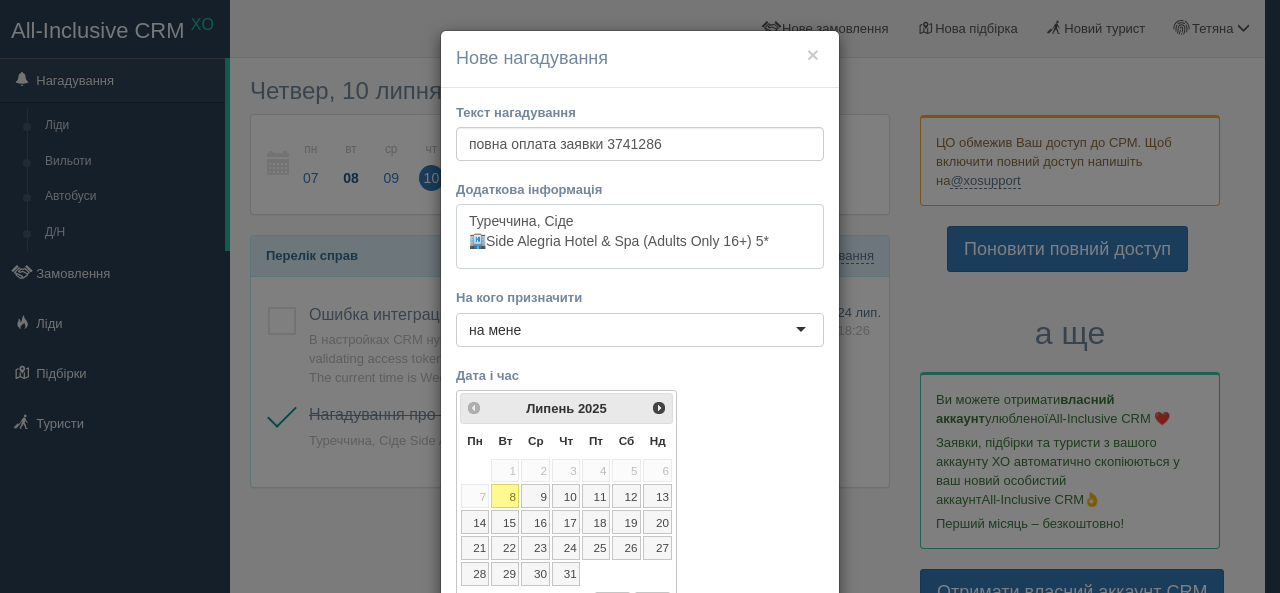click on "Туреччина, Сіде
🏨Side Alegria Hotel & Spa (Adults Only 16+) 5*" at bounding box center [640, 236] 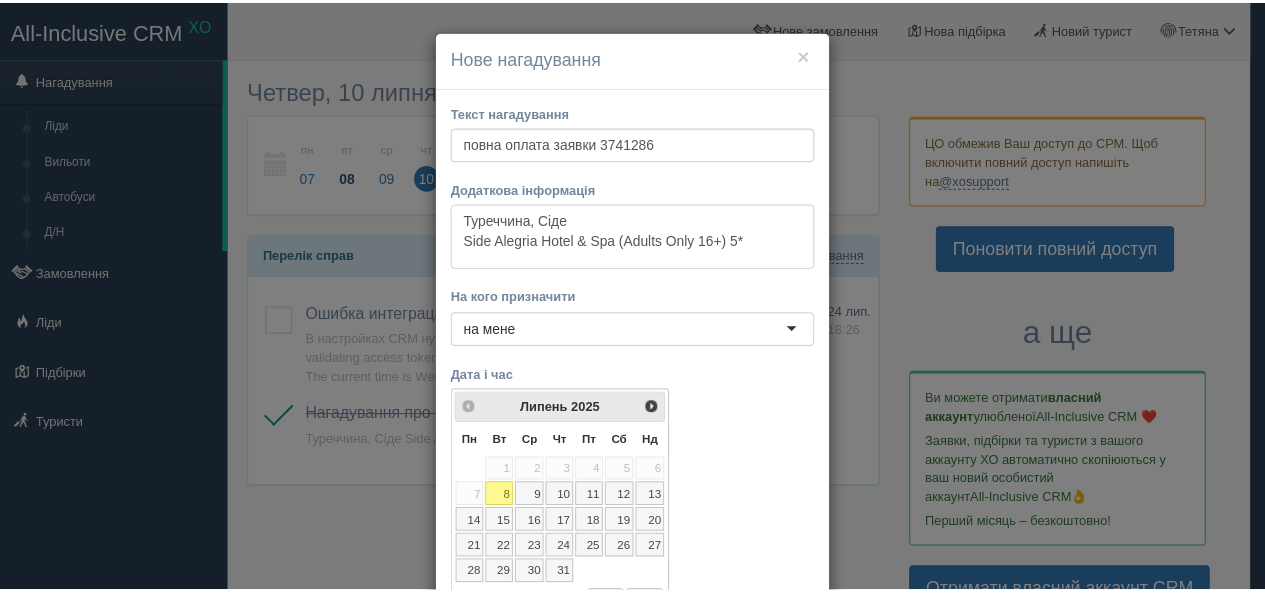 scroll, scrollTop: 100, scrollLeft: 0, axis: vertical 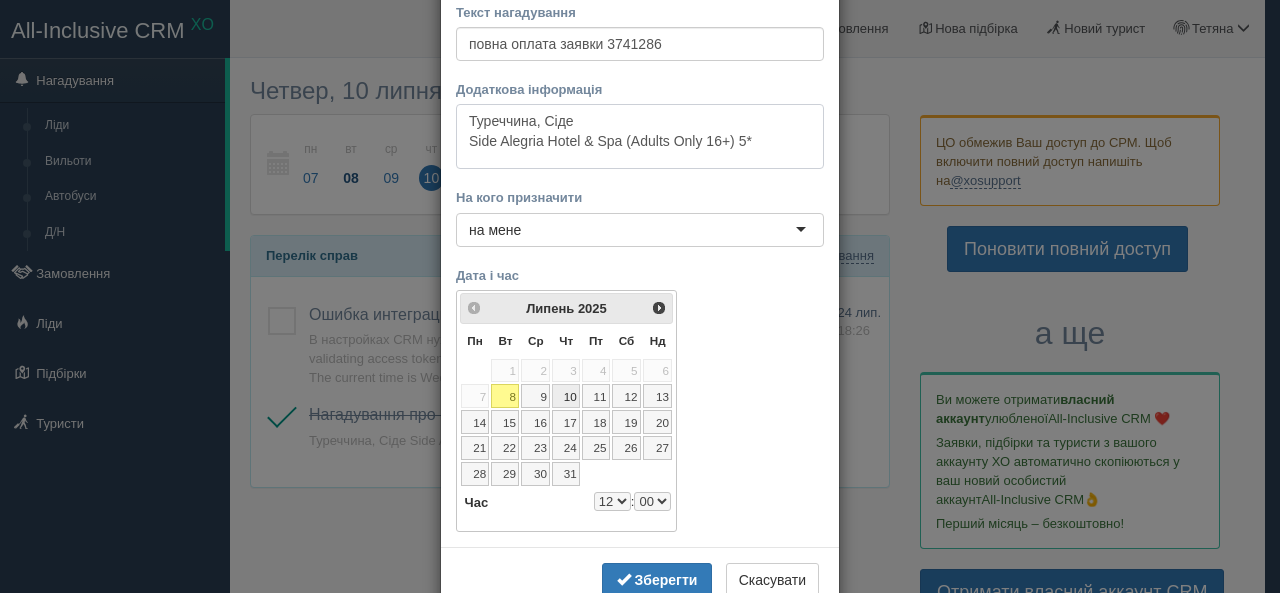 type on "Туреччина, Сіде
Side Alegria Hotel & Spa (Adults Only 16+) 5*" 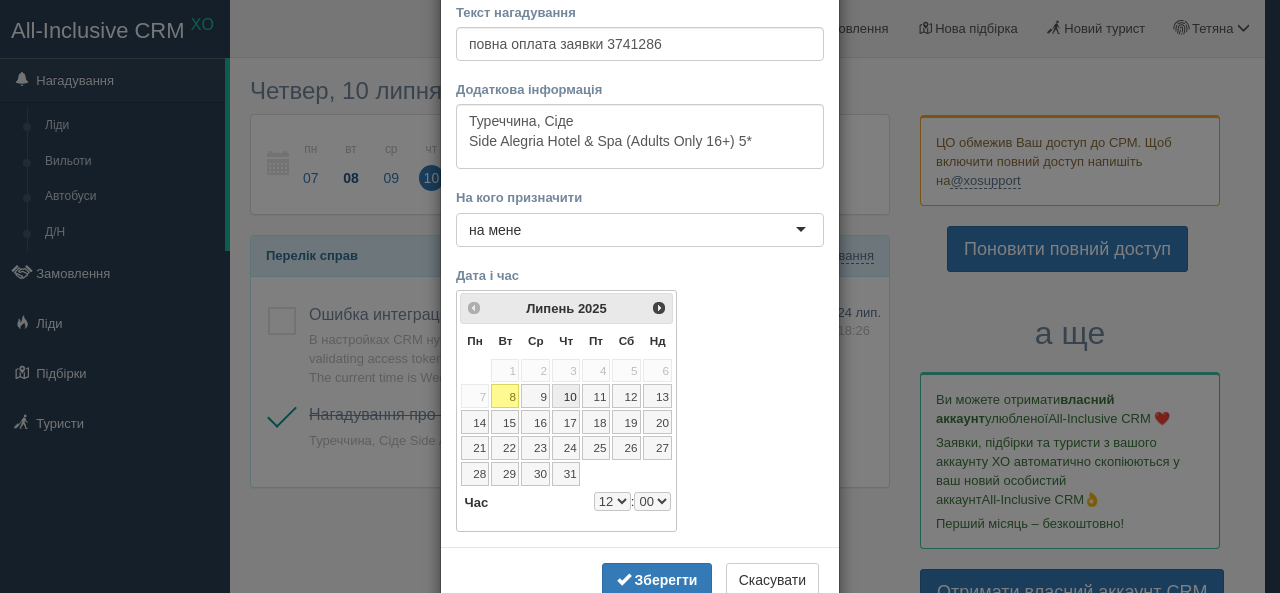 click on "10" at bounding box center [566, 396] 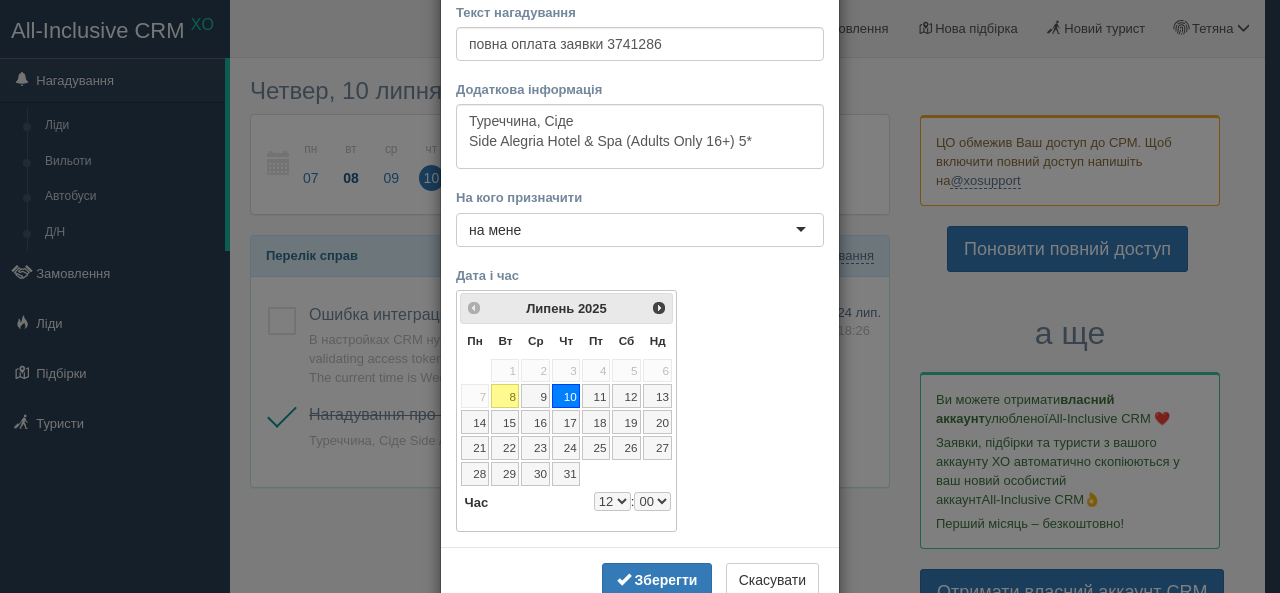 click on "0 1 2 3 4 5 6 7 8 9 10 11 12 13 14 15 16 17 18 19 20 21 22 23" at bounding box center [612, 501] 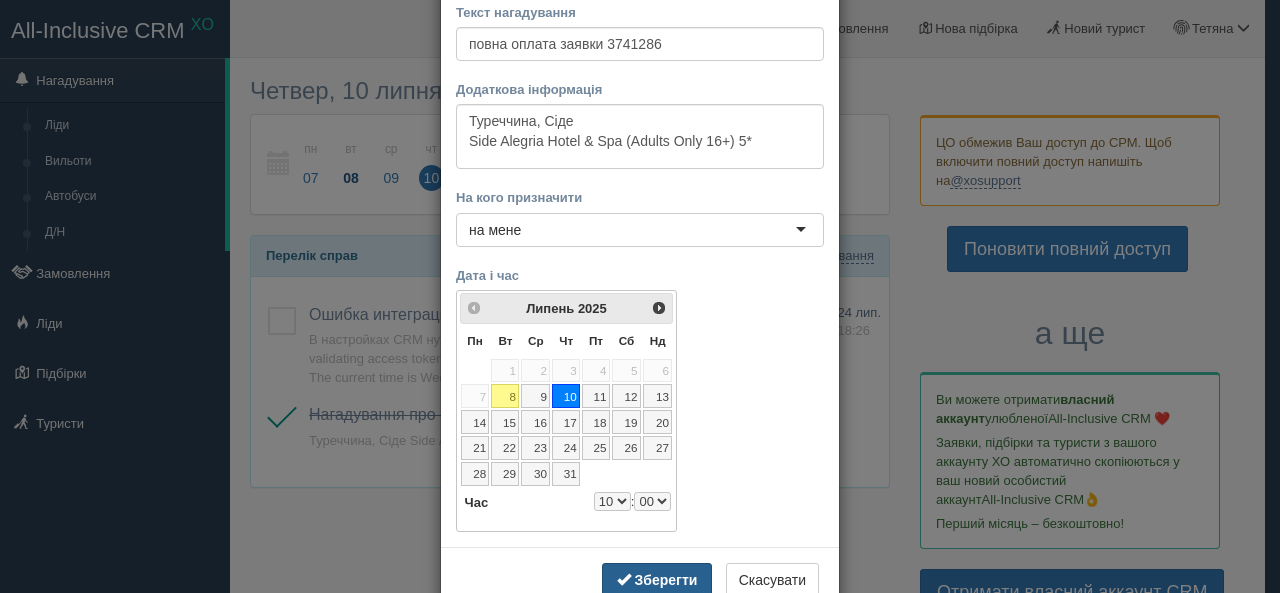 click on "Зберегти" at bounding box center (666, 580) 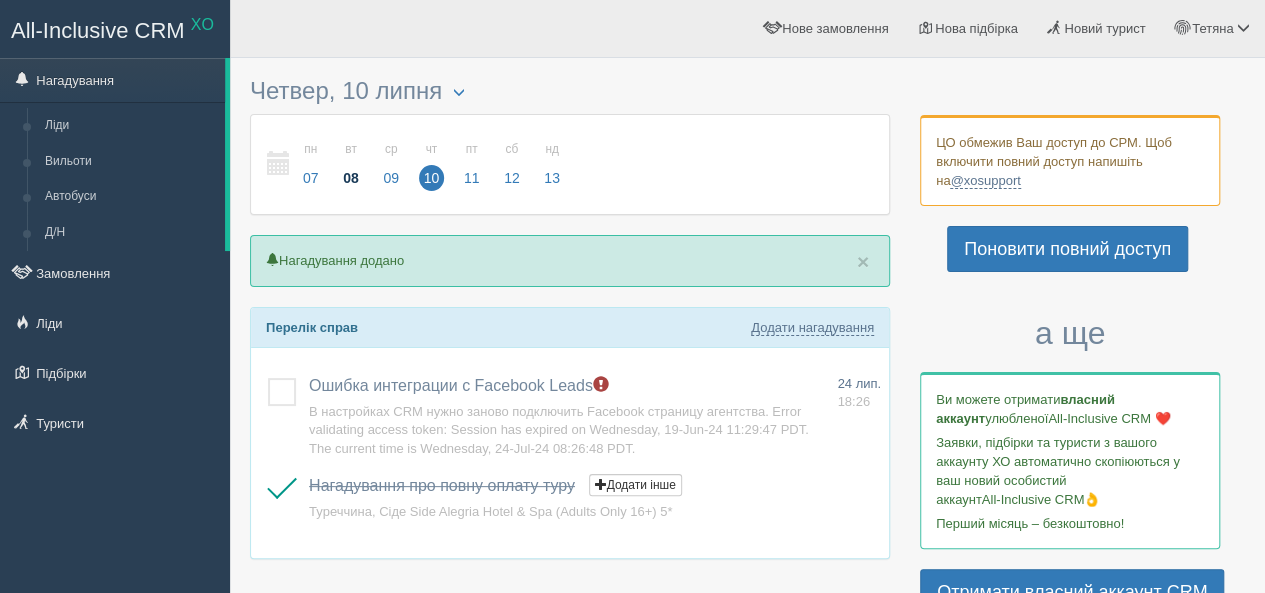 click on "08" at bounding box center [351, 178] 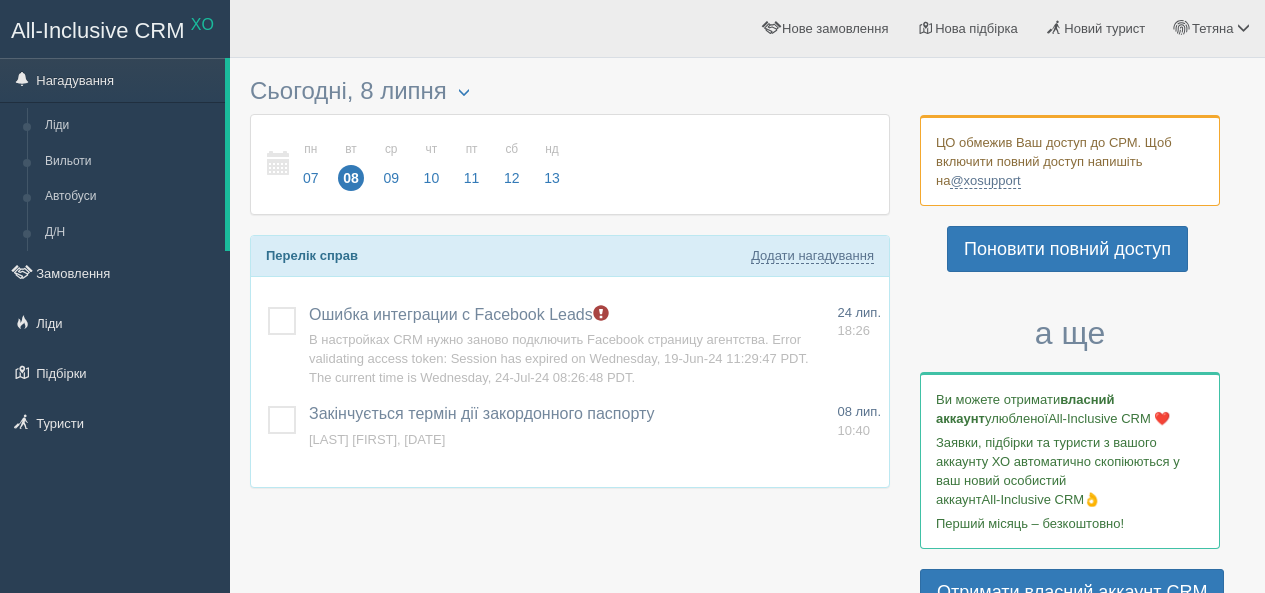 scroll, scrollTop: 0, scrollLeft: 0, axis: both 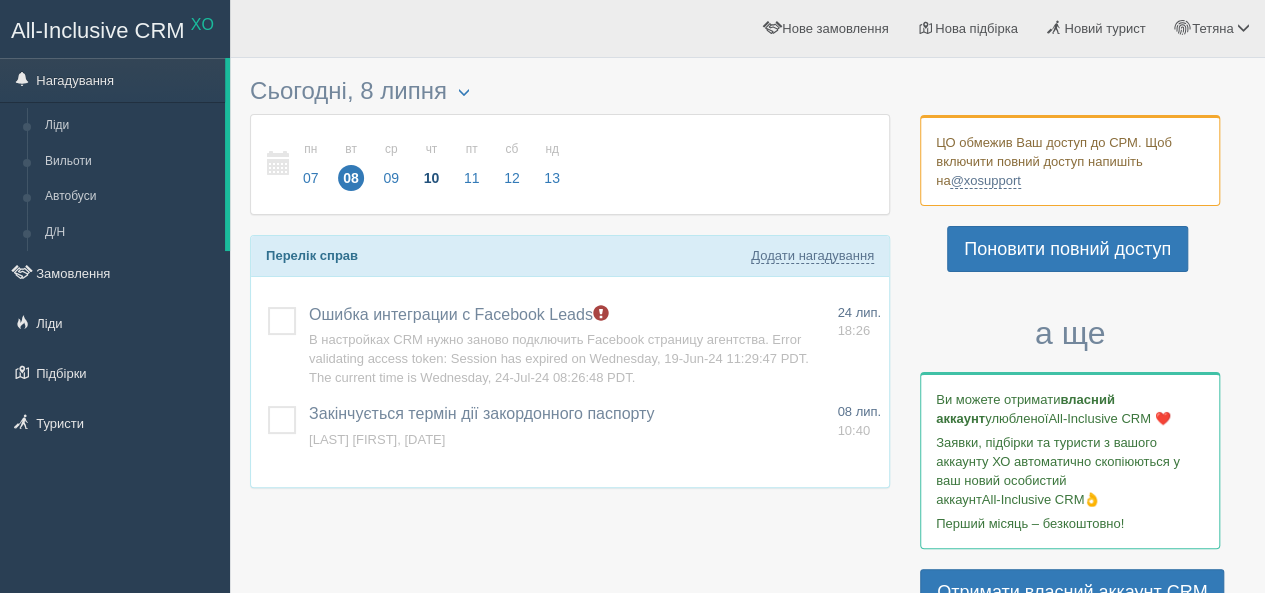 click on "10" at bounding box center [432, 178] 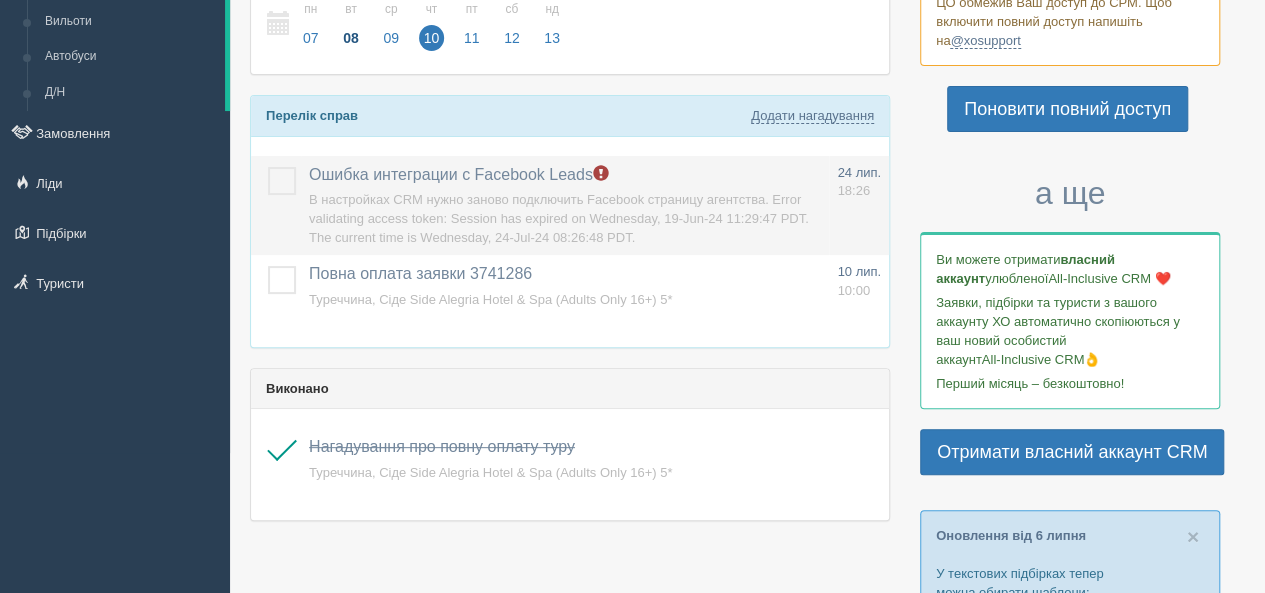 scroll, scrollTop: 0, scrollLeft: 0, axis: both 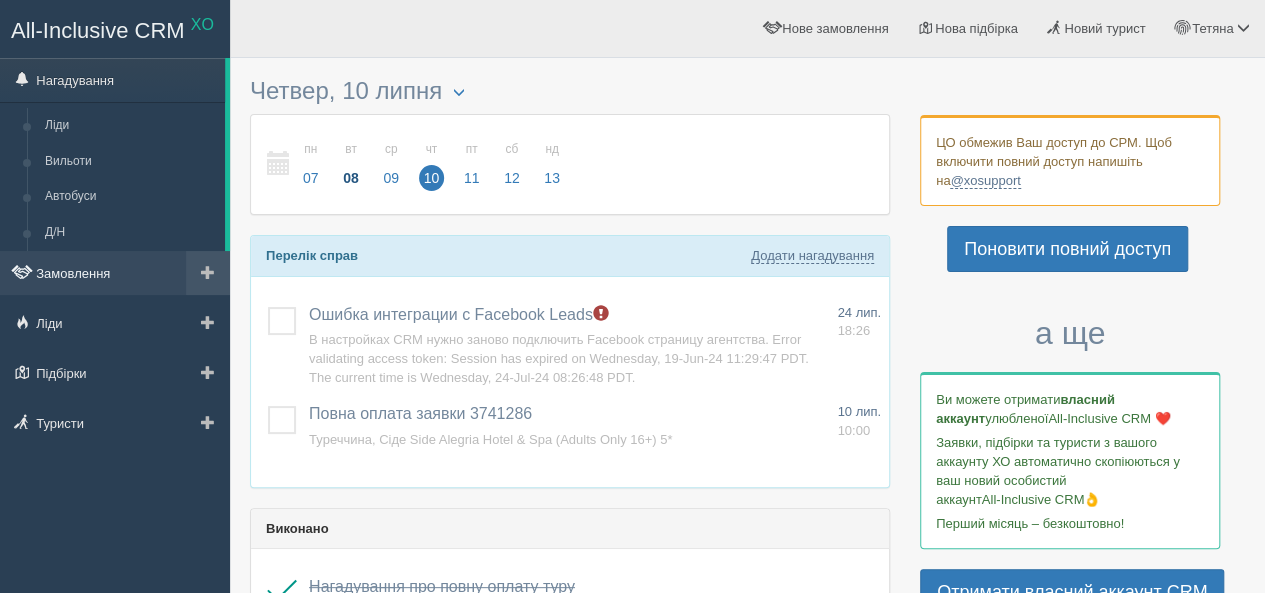 click on "Замовлення" at bounding box center (115, 273) 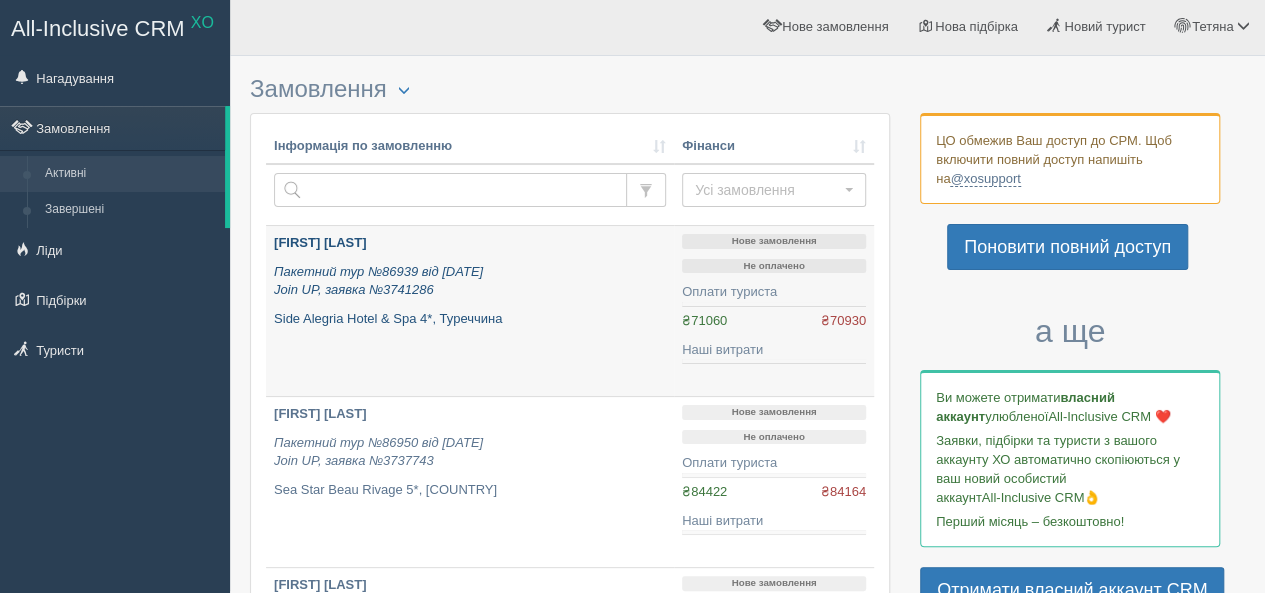 scroll, scrollTop: 0, scrollLeft: 0, axis: both 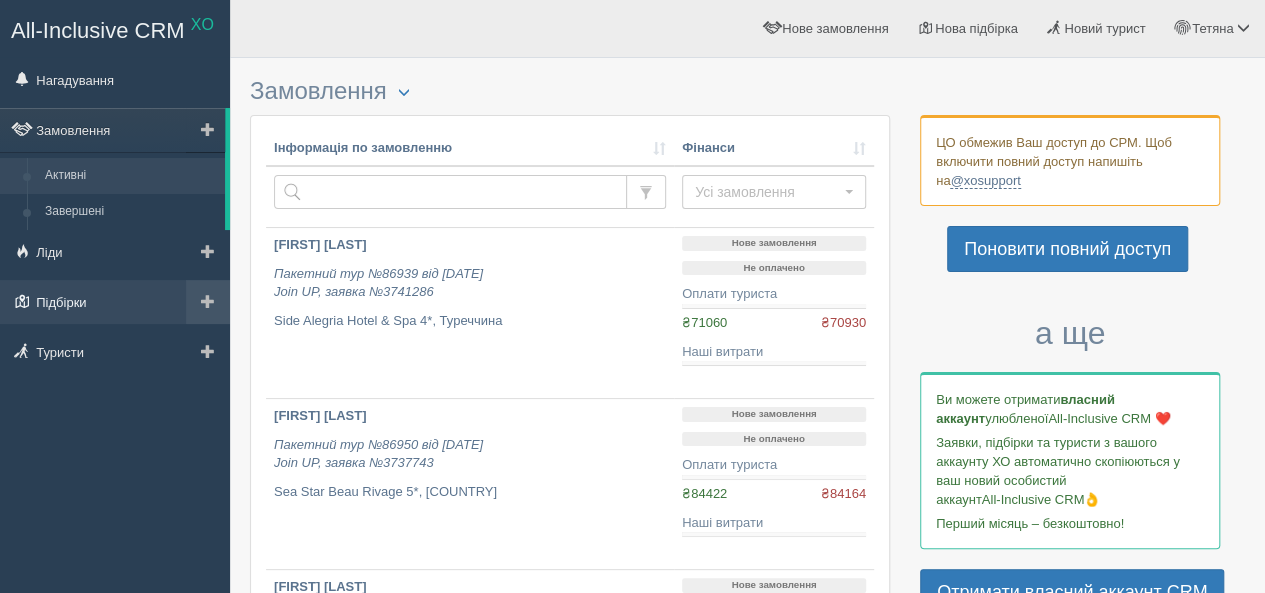 click on "Підбірки" at bounding box center [115, 302] 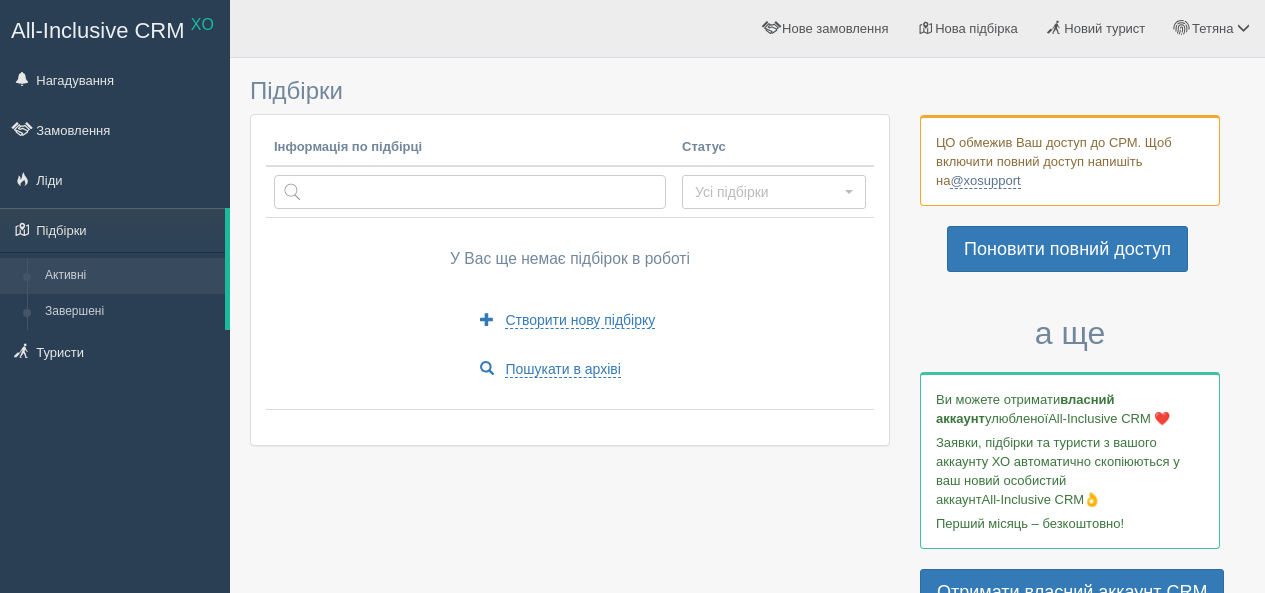 scroll, scrollTop: 0, scrollLeft: 0, axis: both 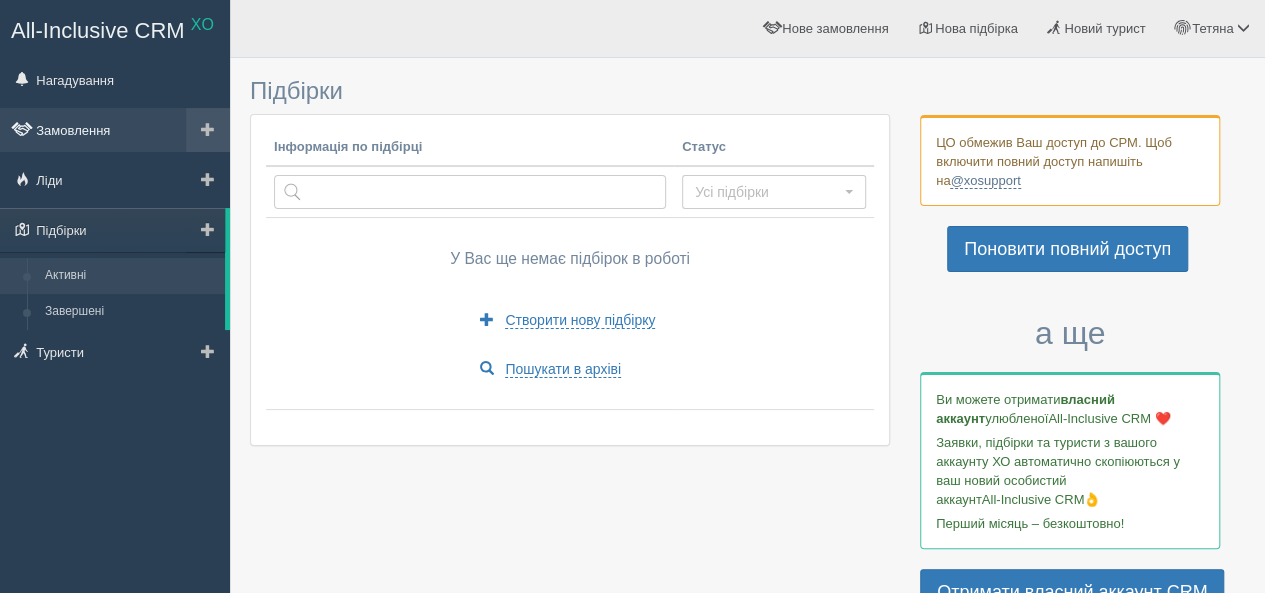 click on "Замовлення" at bounding box center (115, 130) 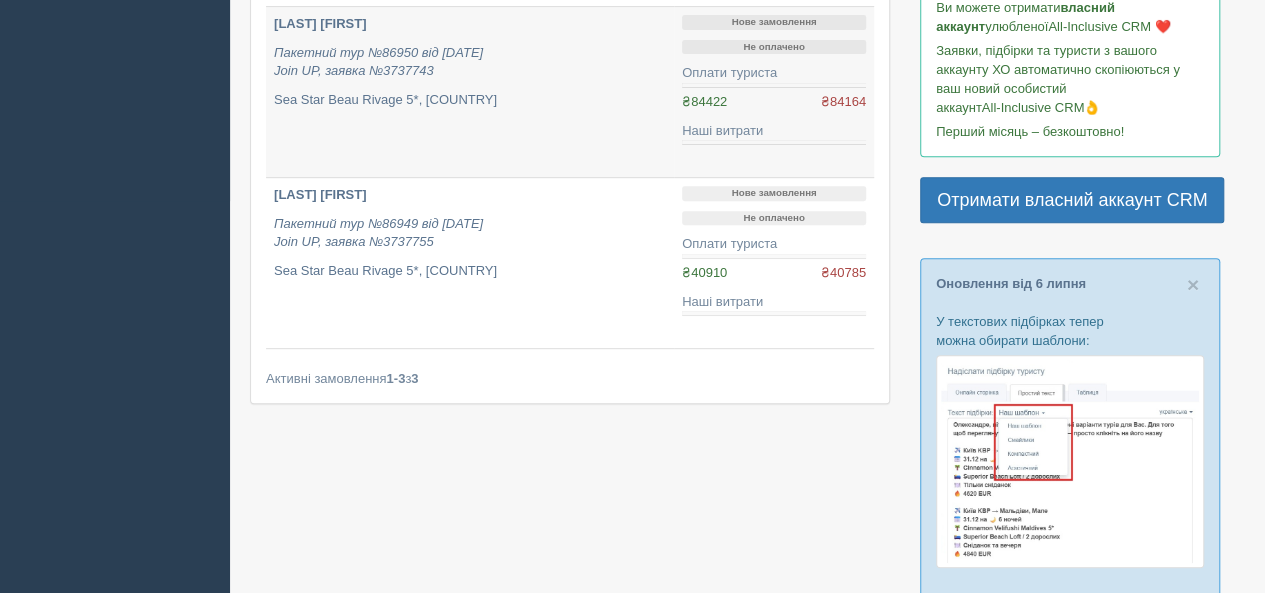 scroll, scrollTop: 400, scrollLeft: 0, axis: vertical 